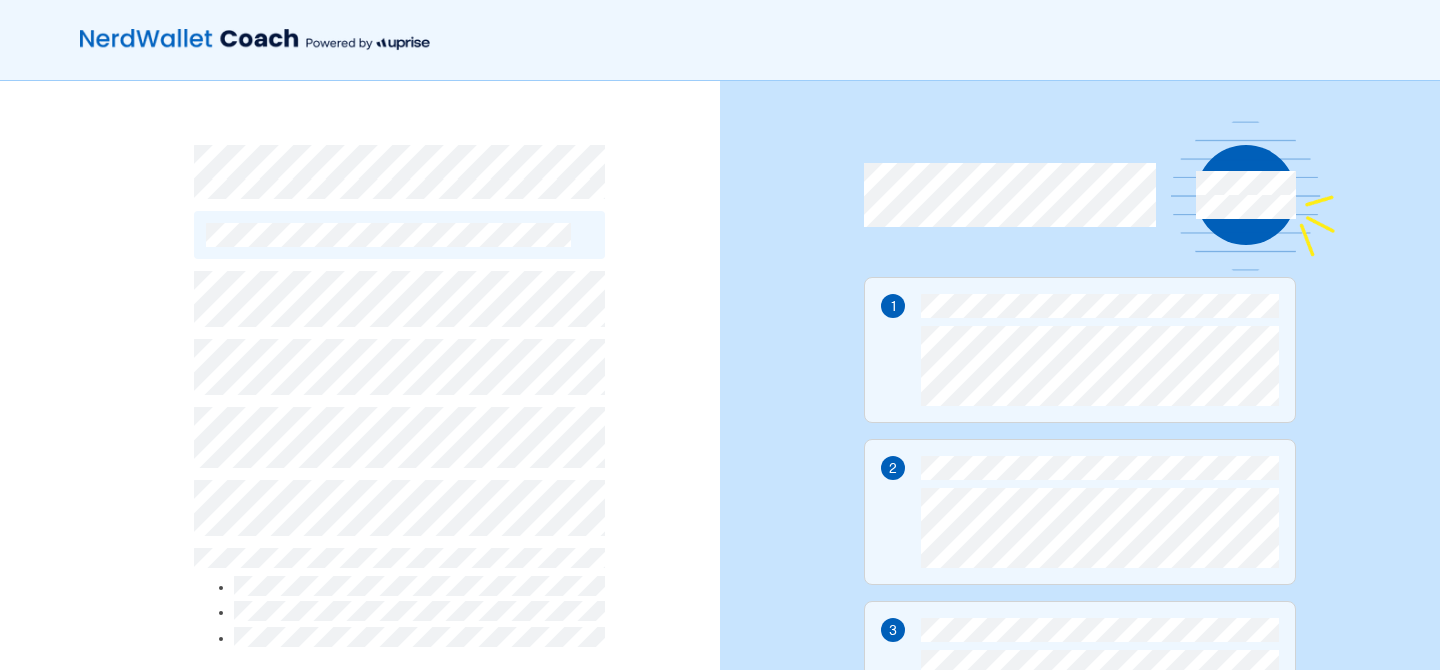 scroll, scrollTop: 0, scrollLeft: 0, axis: both 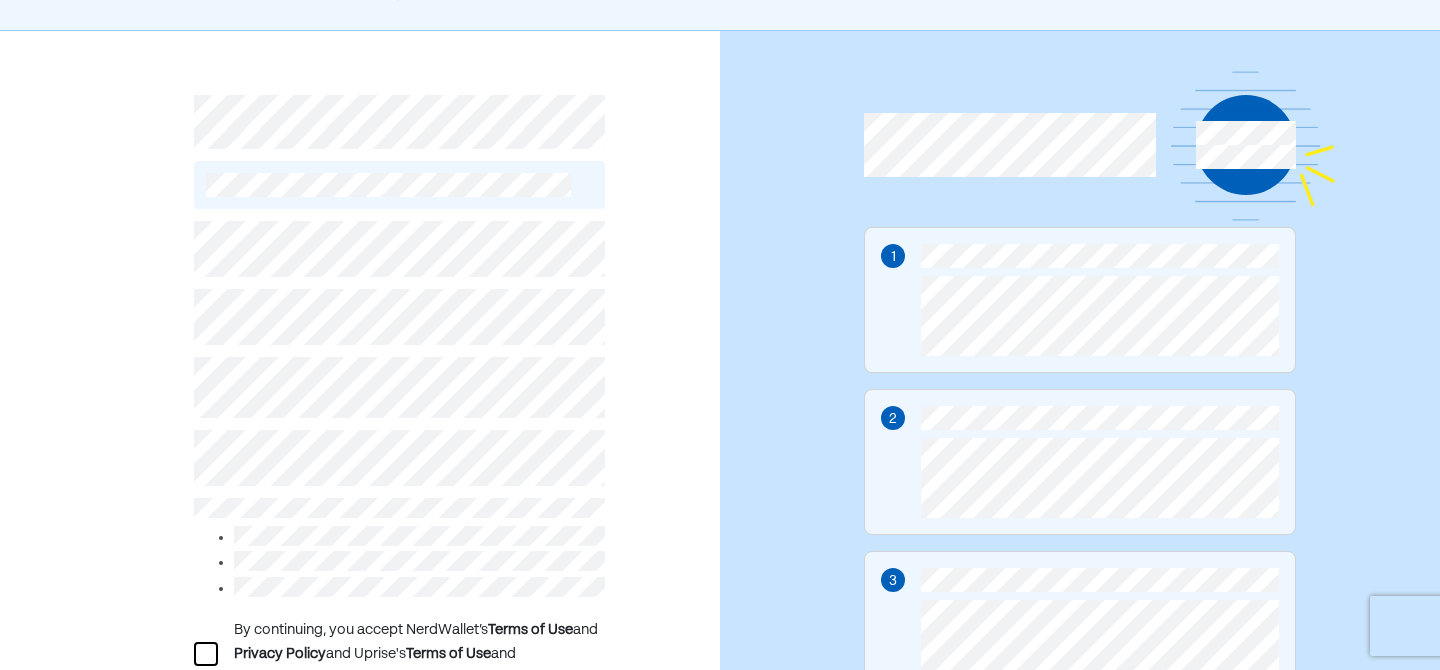 click on "By continuing, you accept NerdWallet’s  Terms of Use  and  Privacy Policy  and Uprise's  Terms of Use  and  Privacy Policy. Create account Already have an account?   Log in" at bounding box center (360, 448) 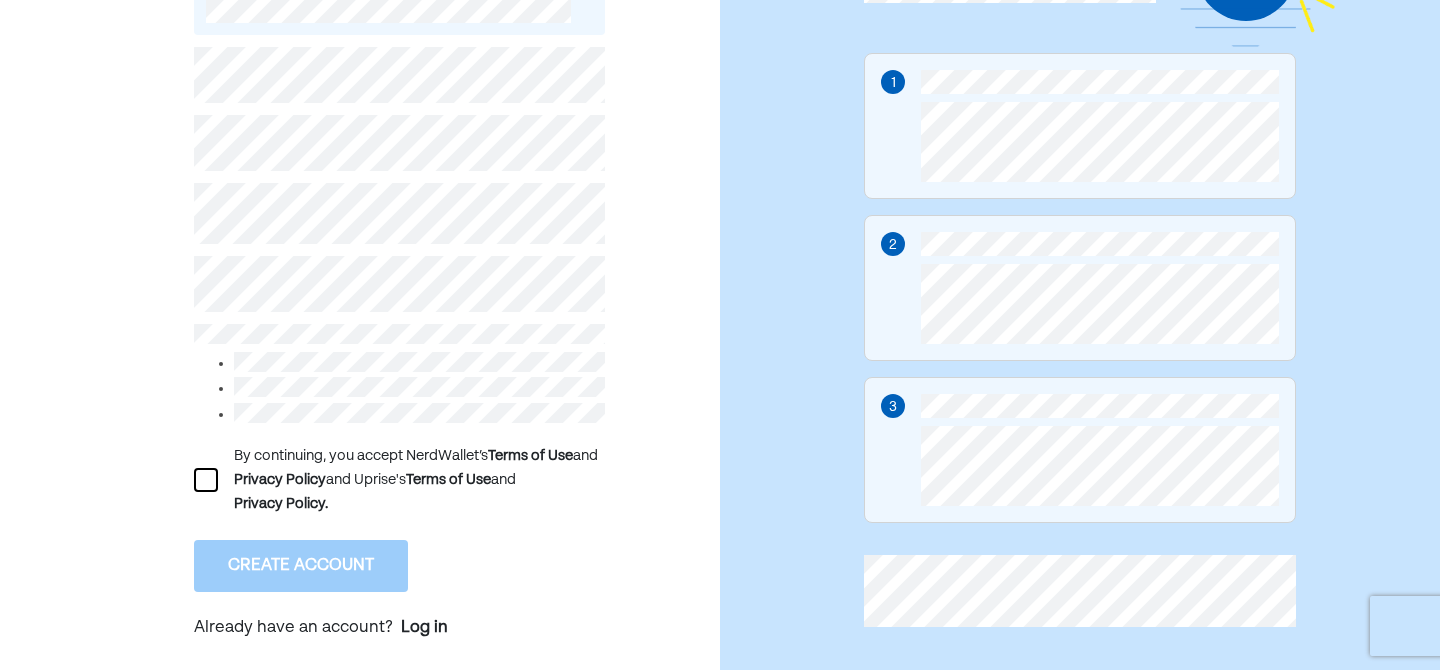 scroll, scrollTop: 218, scrollLeft: 0, axis: vertical 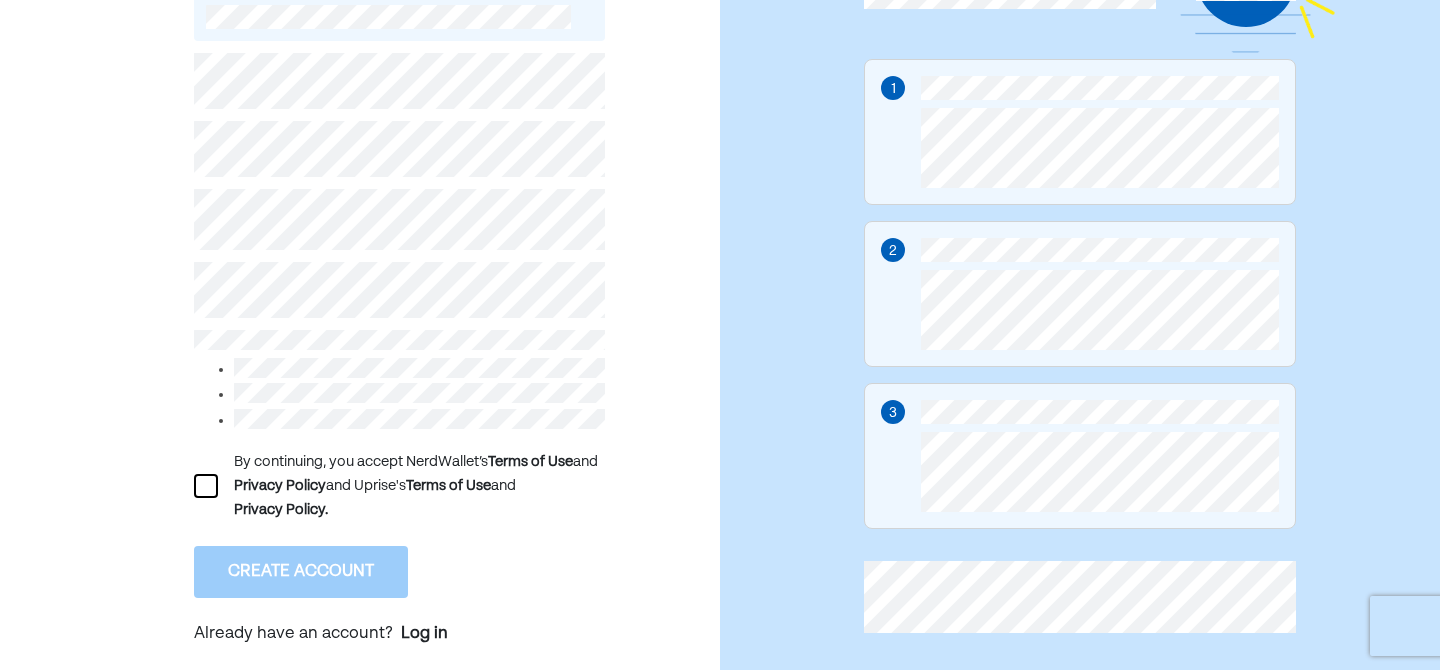 click at bounding box center (206, 486) 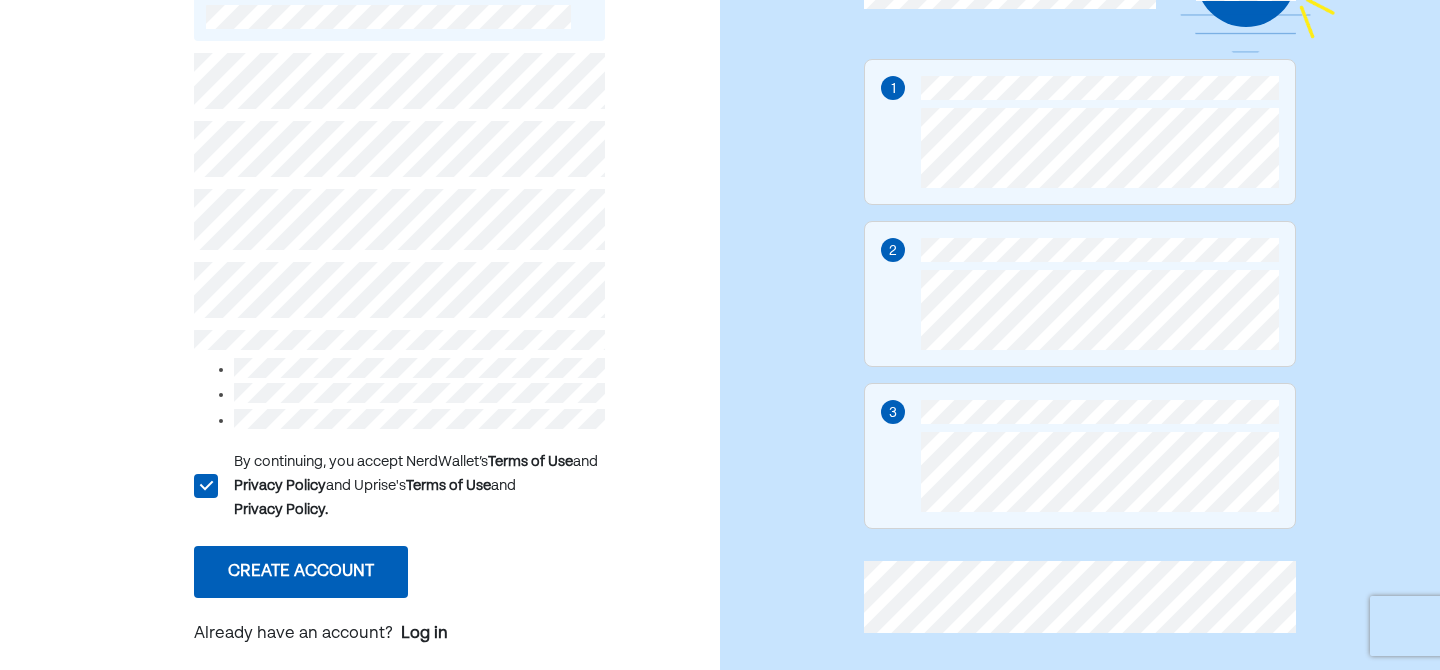 click on "Create account" at bounding box center (301, 572) 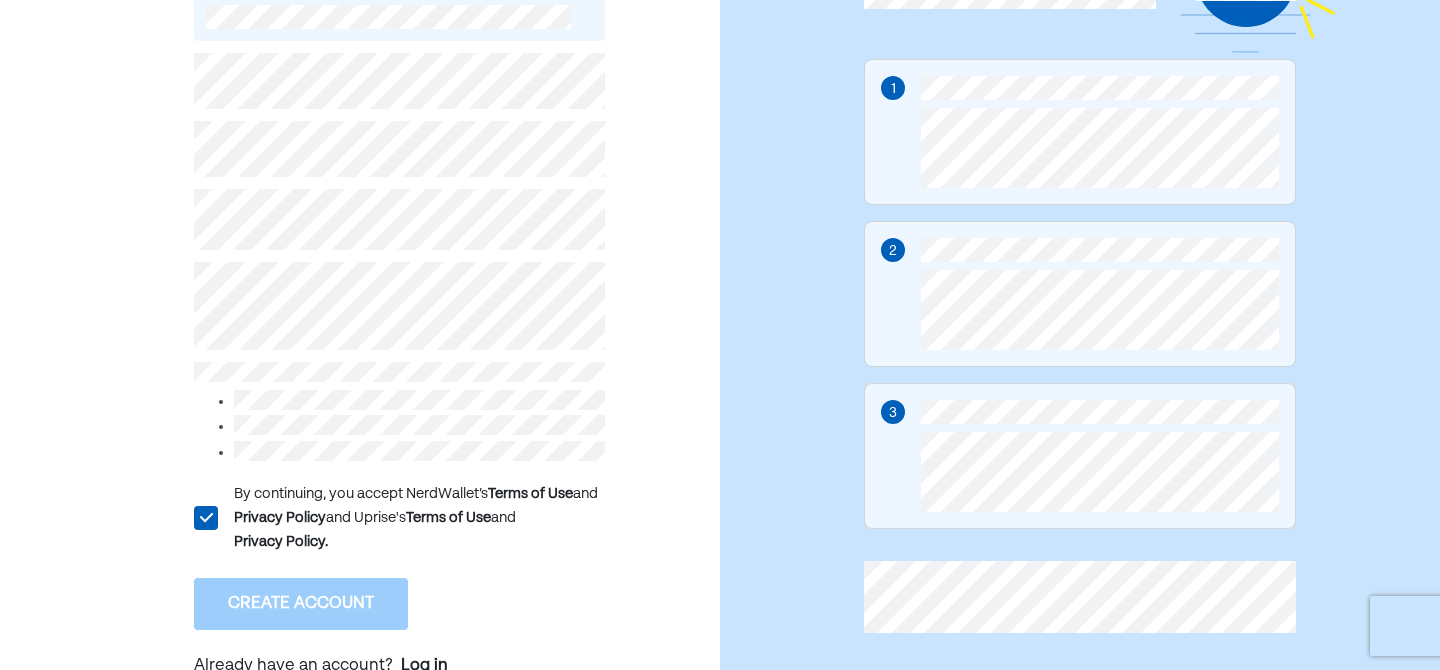 click on "L By continuing, you accept NerdWallet’s  Terms of Use  and  Privacy Policy  and Uprise's  Terms of Use  and  Privacy Policy. Create account Already have an account?   Log in" at bounding box center (360, 280) 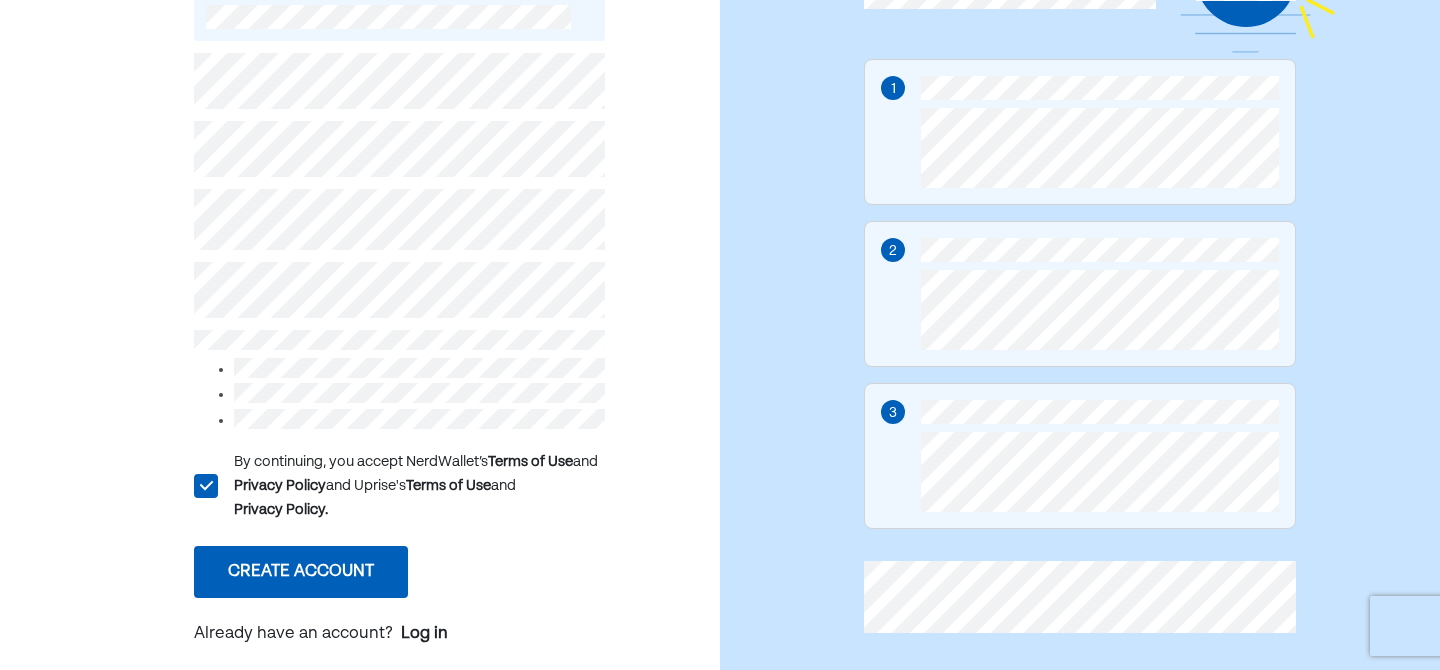 click on "Create account" at bounding box center [301, 572] 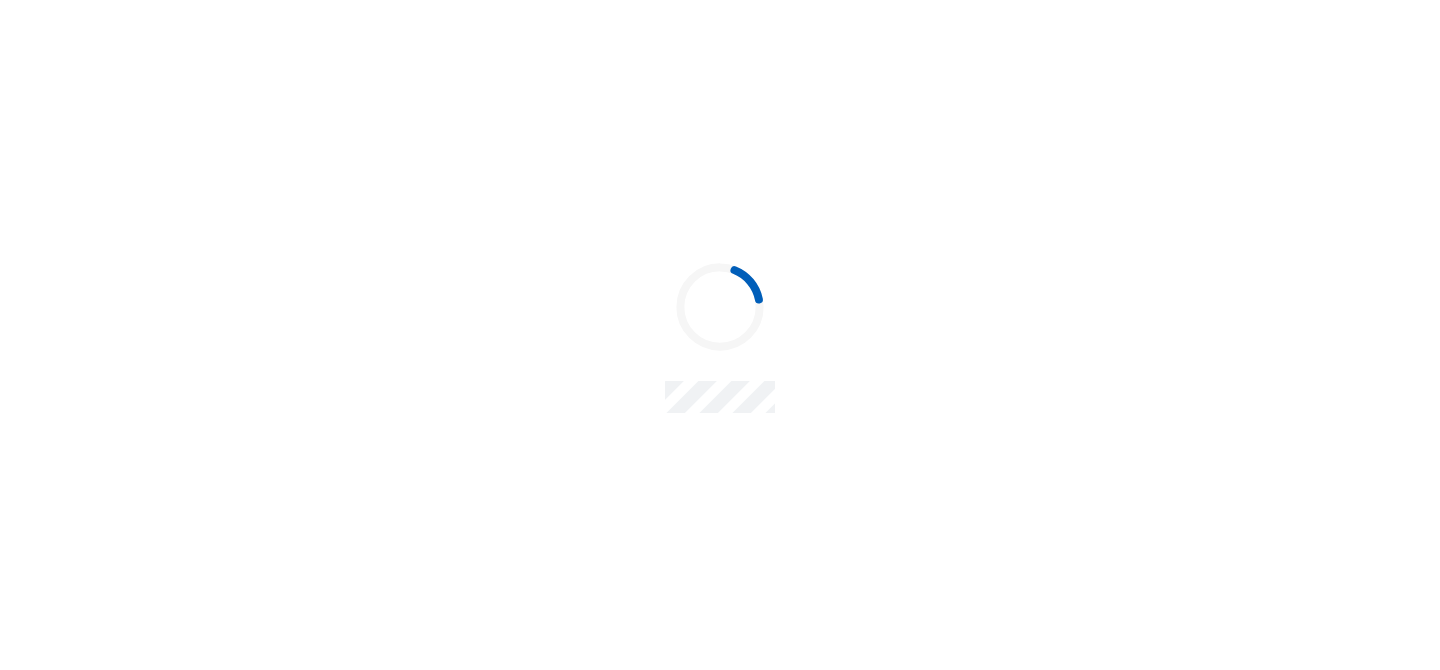 scroll, scrollTop: 0, scrollLeft: 0, axis: both 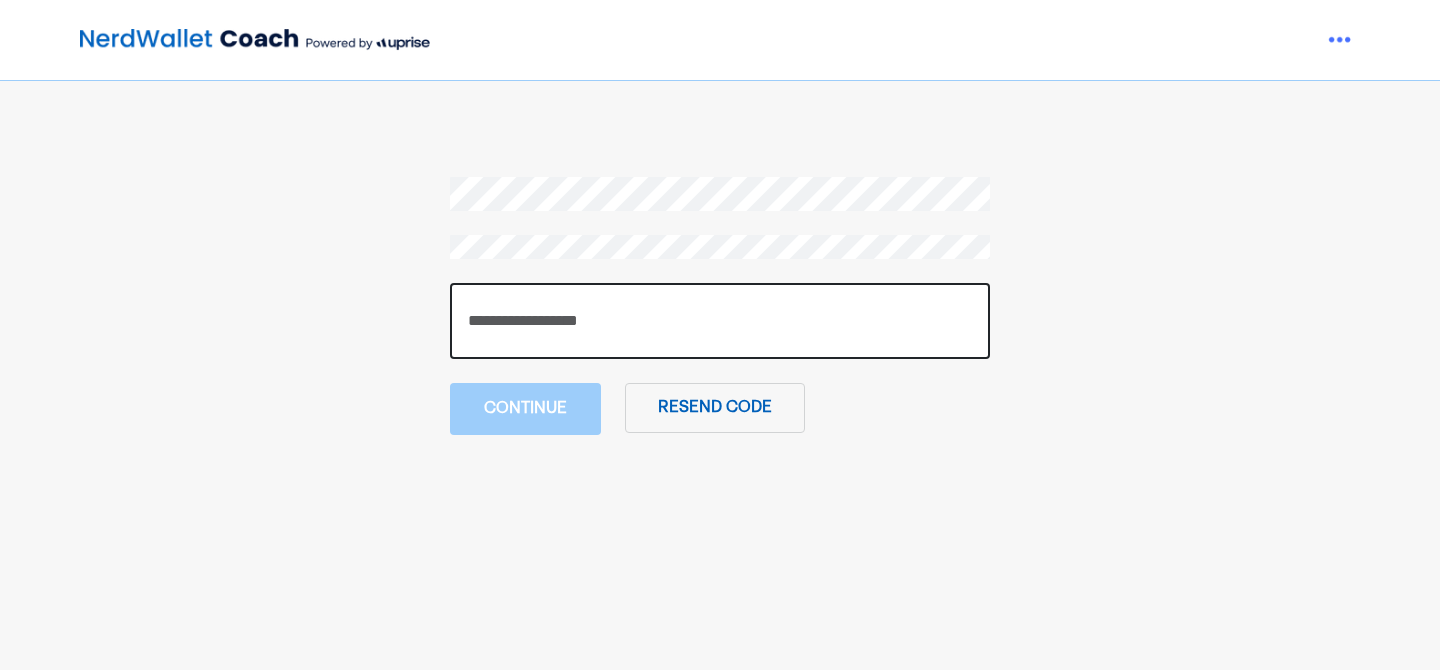 click at bounding box center [720, 321] 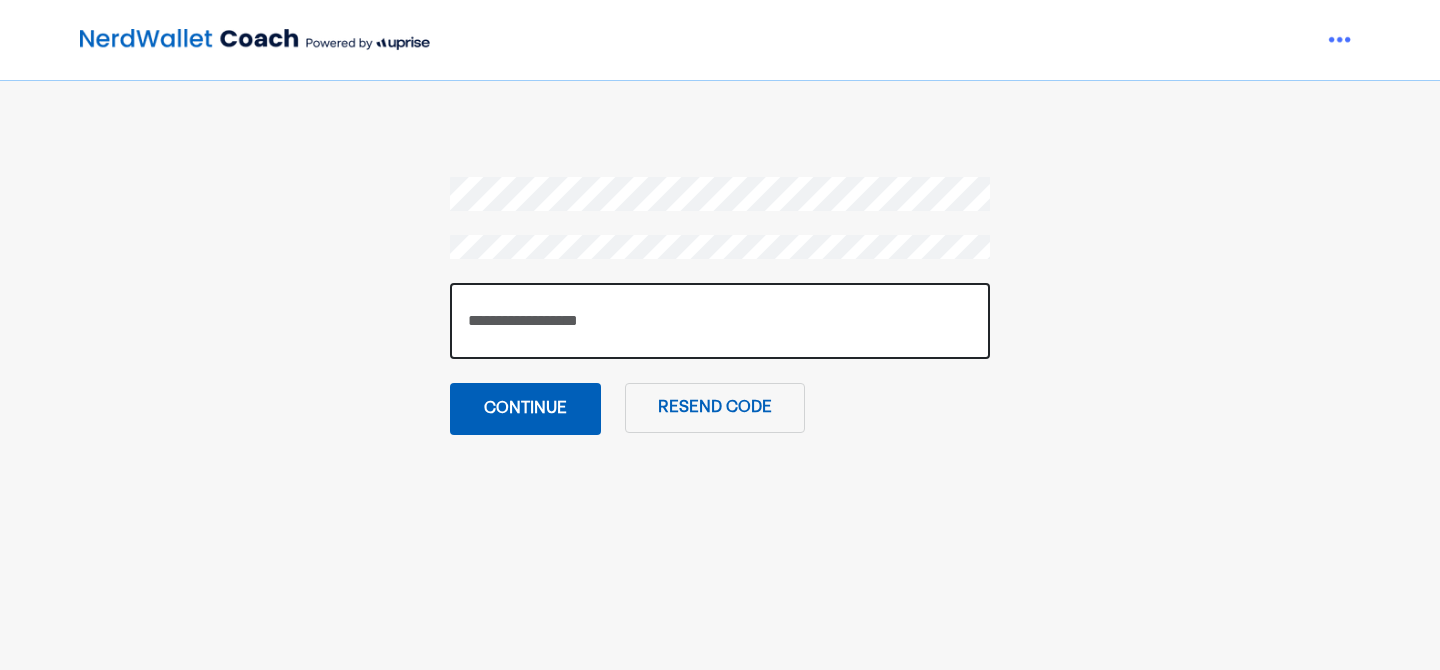 type on "******" 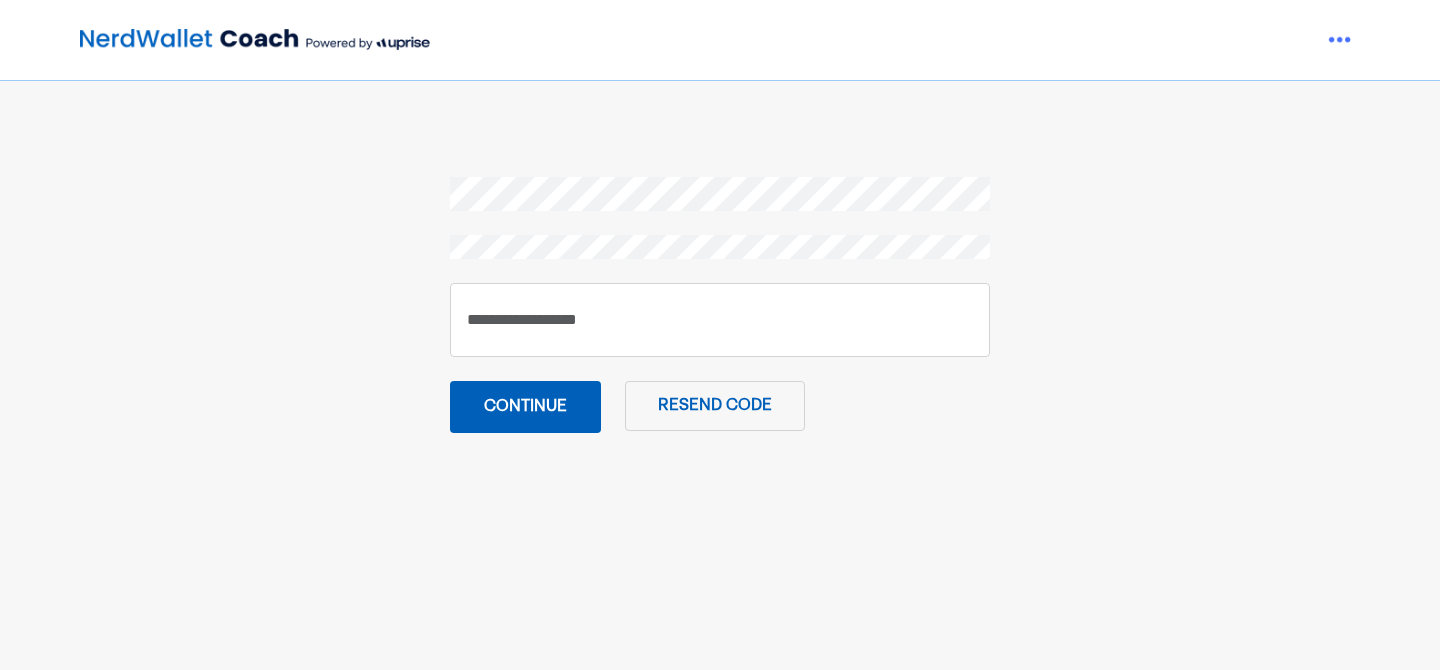 click on "Continue" at bounding box center (525, 407) 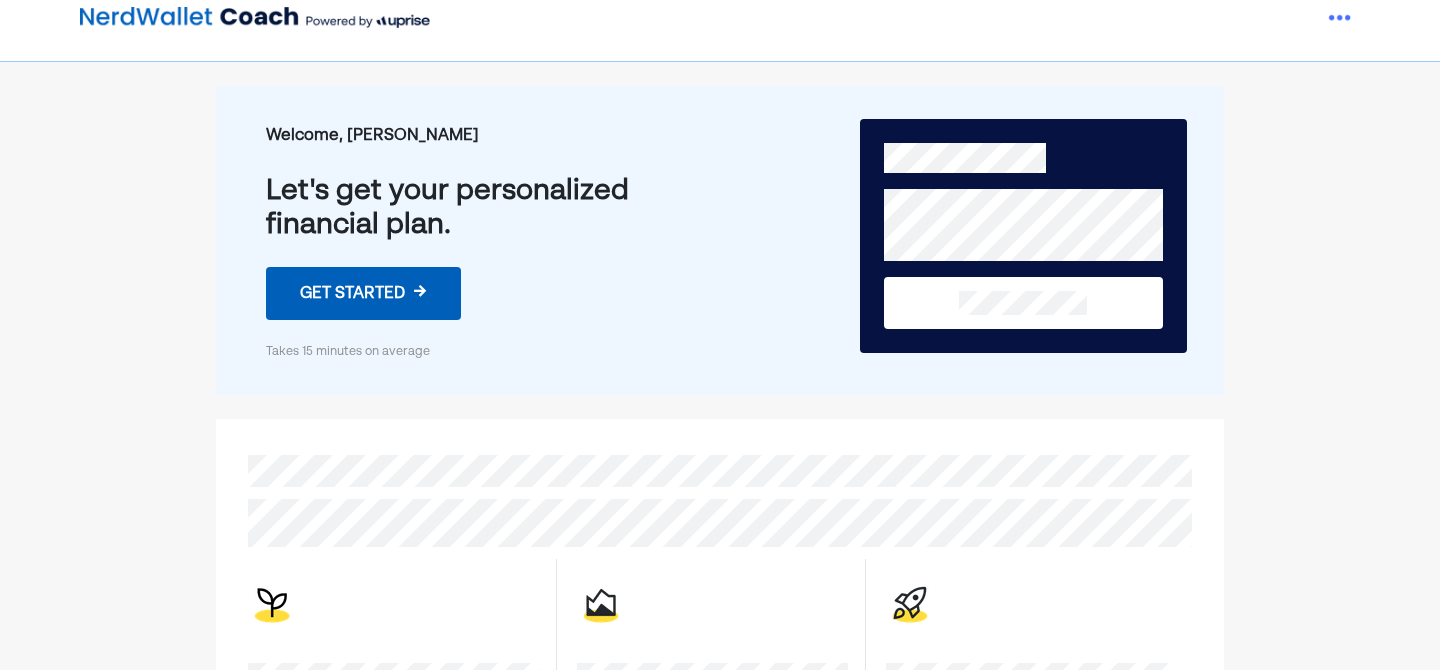 scroll, scrollTop: 5, scrollLeft: 0, axis: vertical 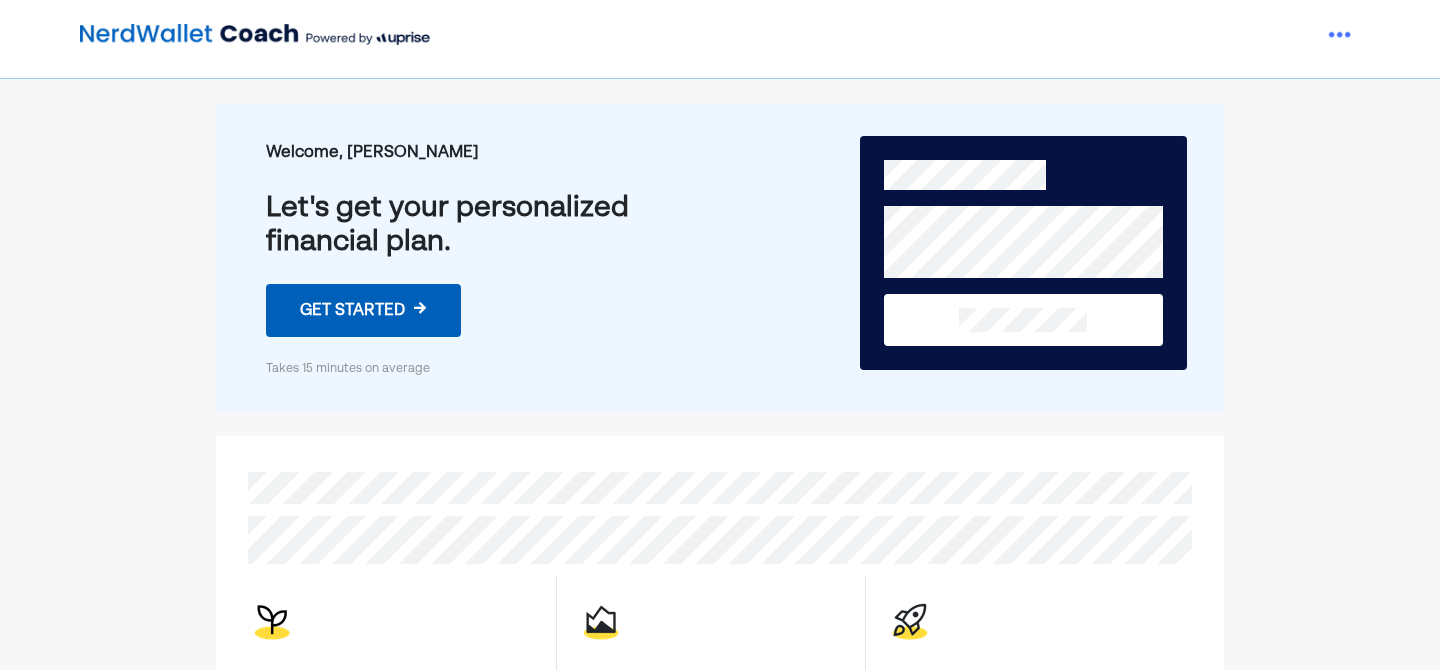 click on "Get started →" at bounding box center (363, 310) 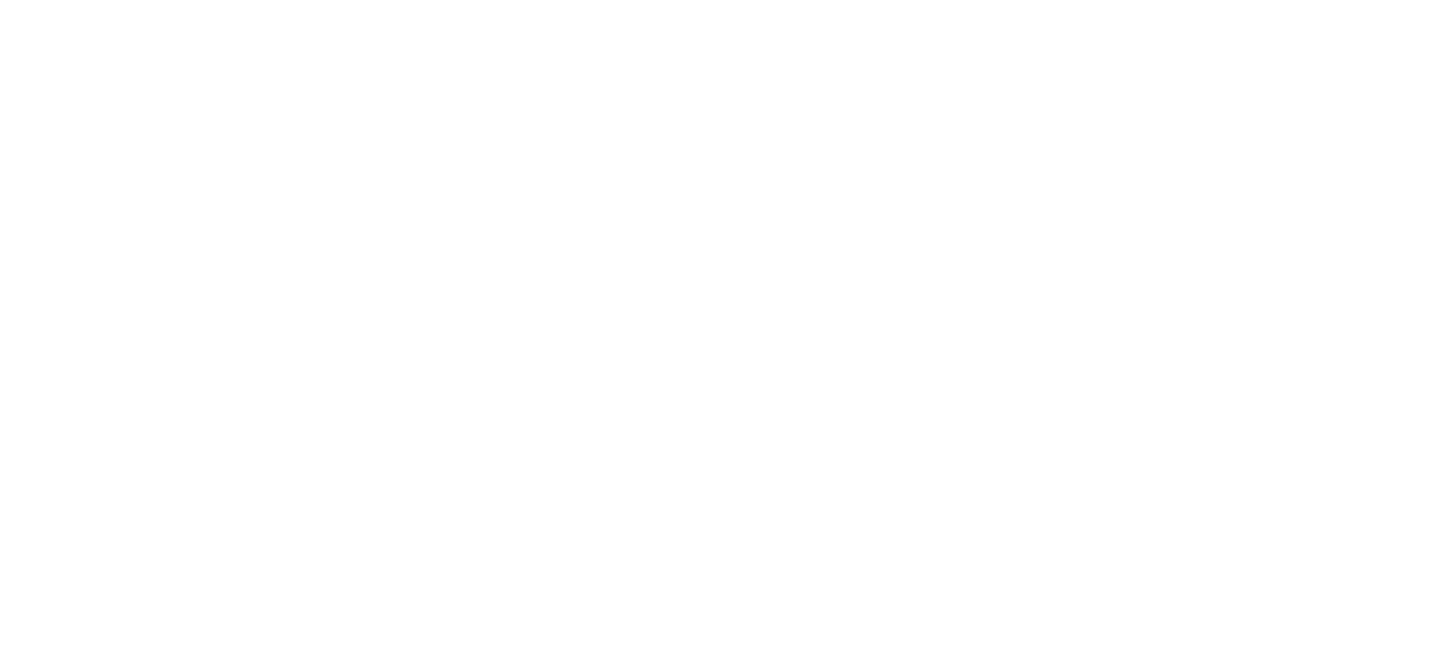 scroll, scrollTop: 0, scrollLeft: 0, axis: both 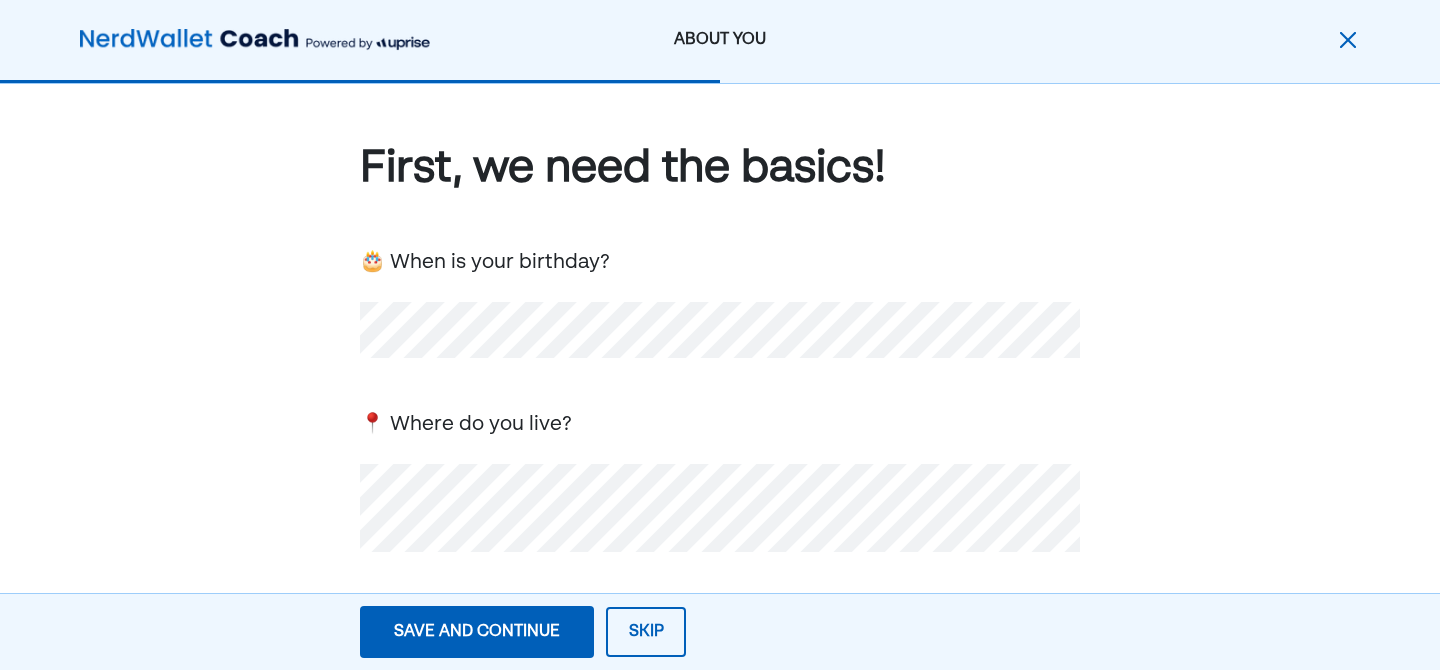 click on "First, we need the basics! 🎂 When is your birthday? 📍 Where do you live? 💕 Are you... Single In a relationship: we keep finances separate In a relationship: we do finances together Married Other 🐣 Any kids? Yes No" at bounding box center (720, 652) 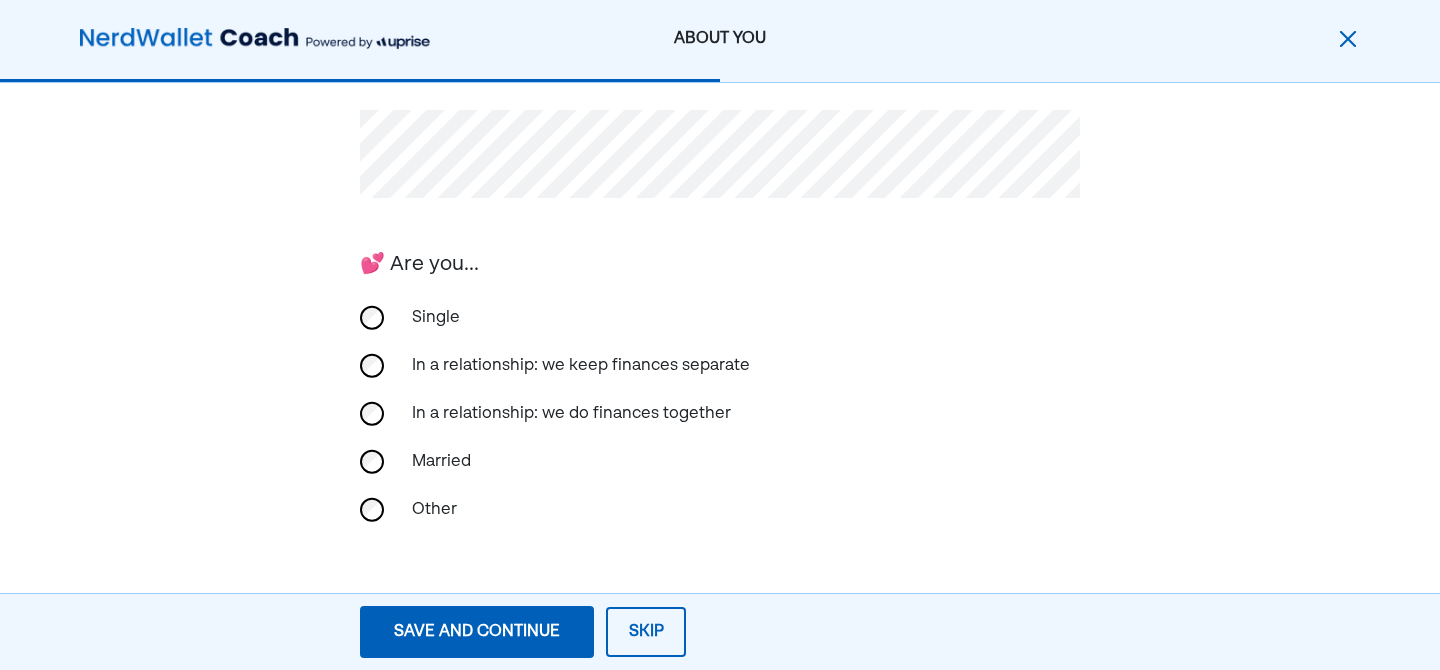 scroll, scrollTop: 365, scrollLeft: 0, axis: vertical 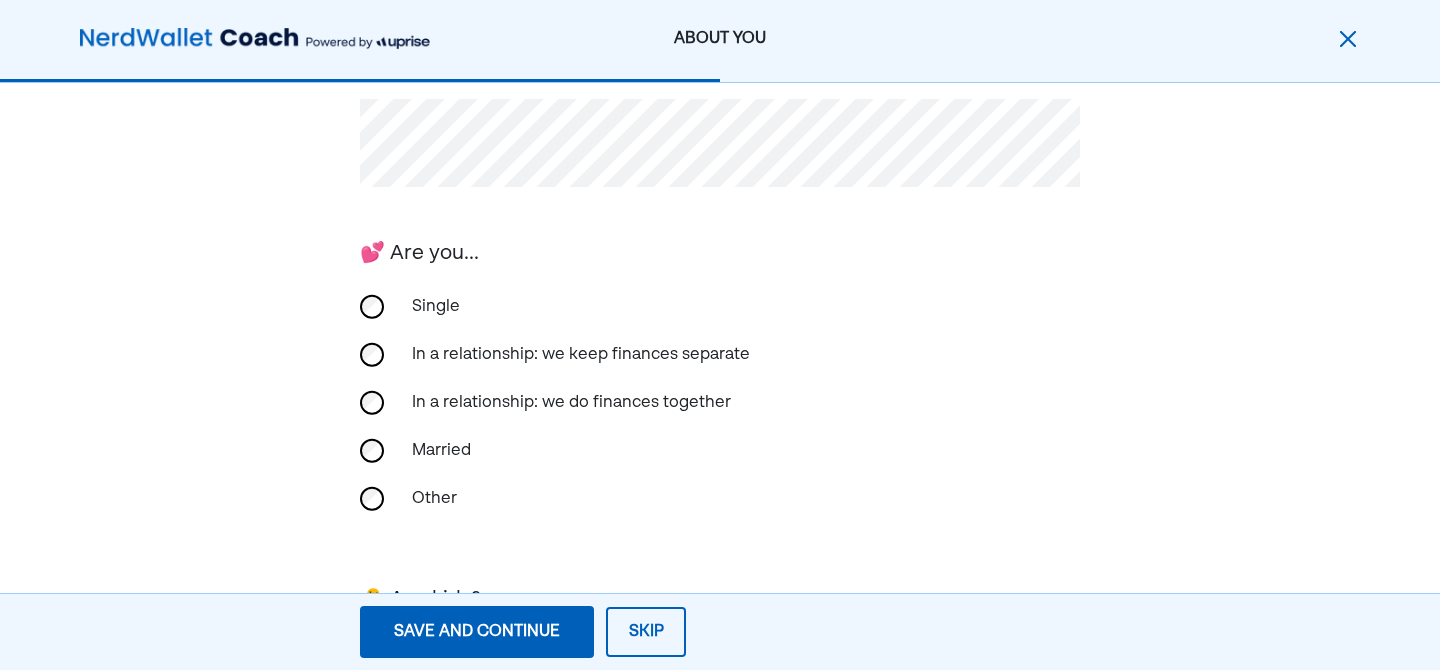 click on "First, we need the basics! 🎂 When is your birthday? 📍 Where do you live? 💕 Are you... Single In a relationship: we keep finances separate In a relationship: we do finances together Married Other 🐣 Any kids? Yes No" at bounding box center (720, 287) 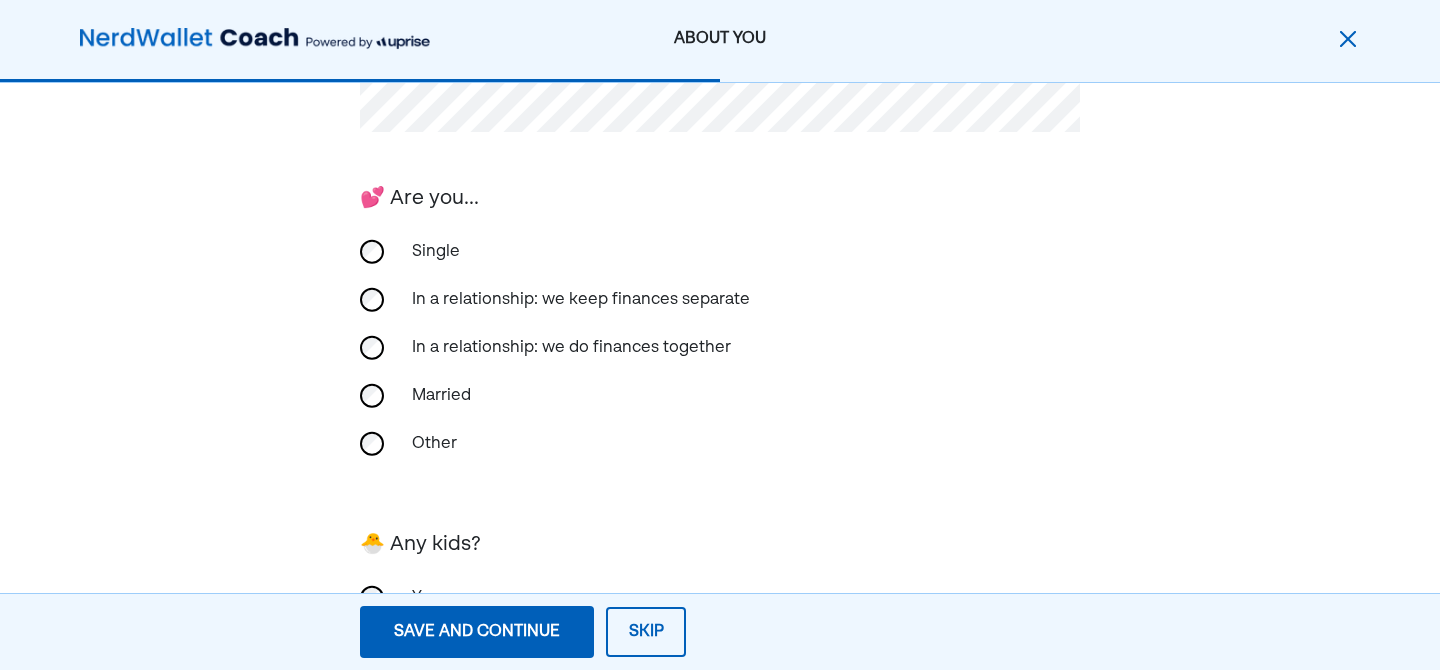 scroll, scrollTop: 550, scrollLeft: 0, axis: vertical 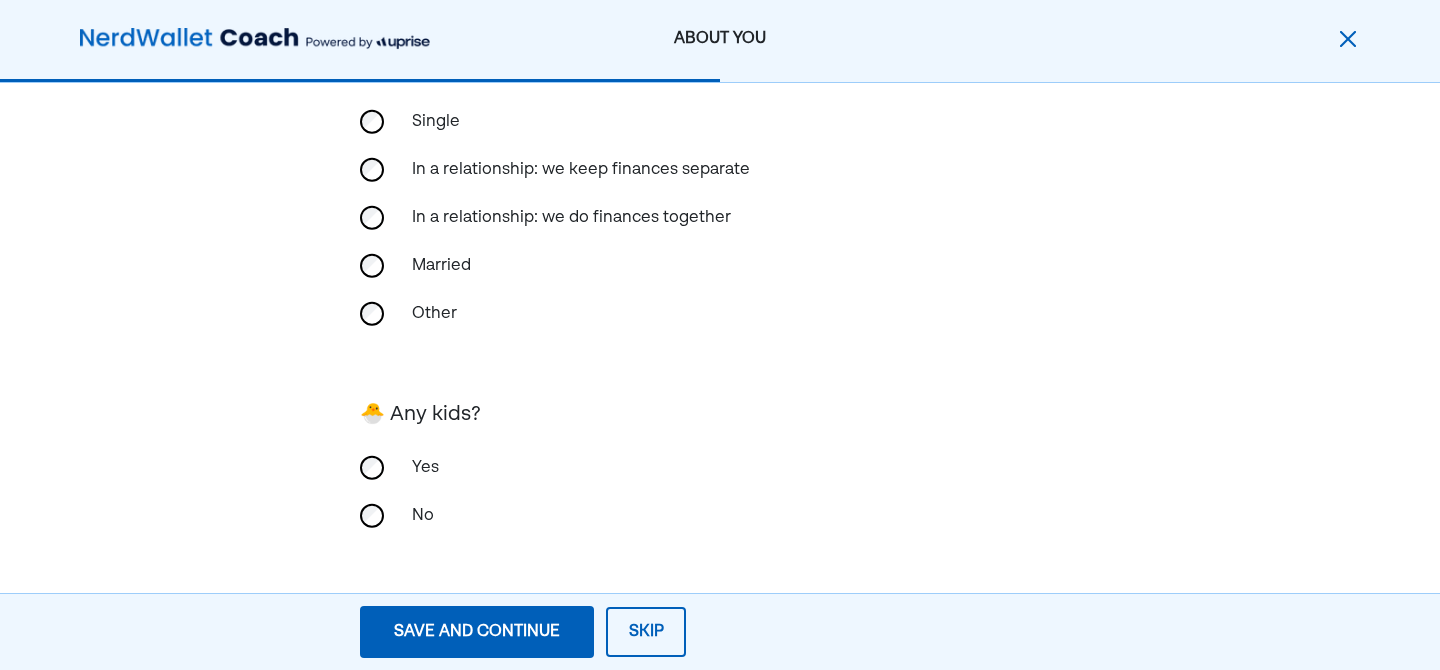 click on "Save and continue" at bounding box center (477, 632) 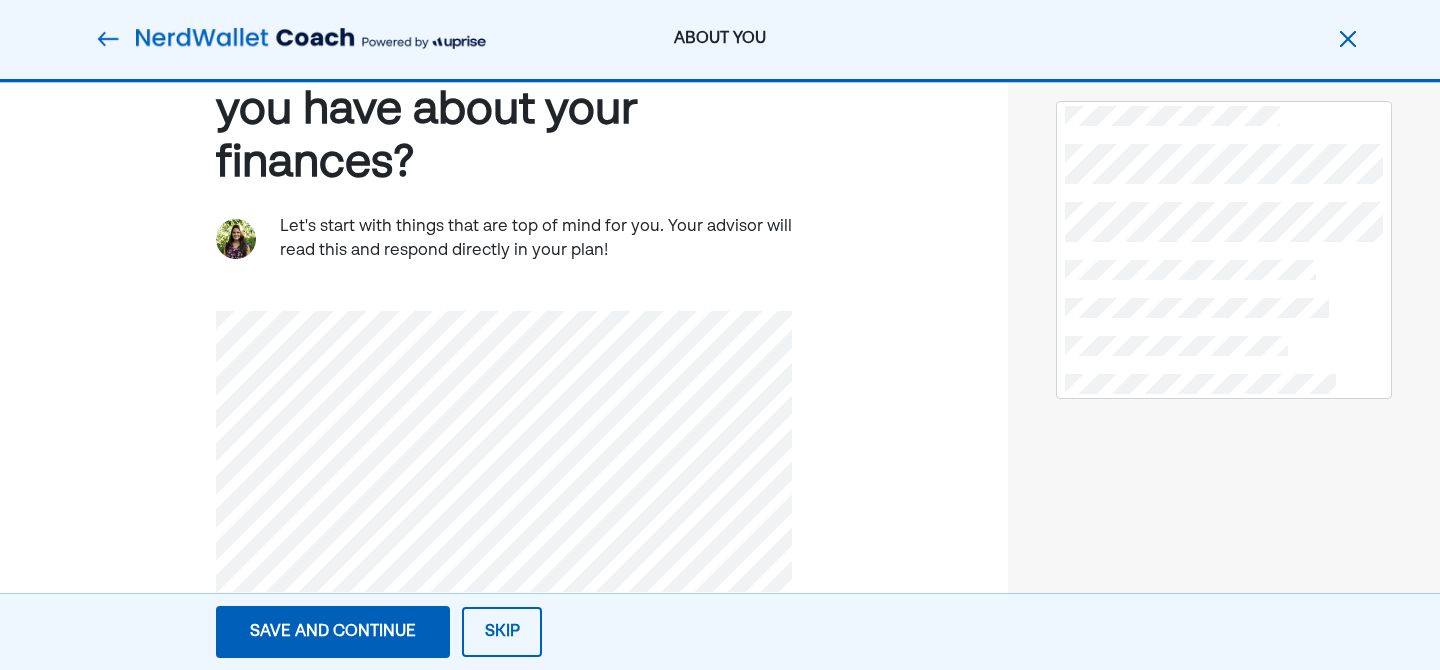 scroll, scrollTop: 153, scrollLeft: 0, axis: vertical 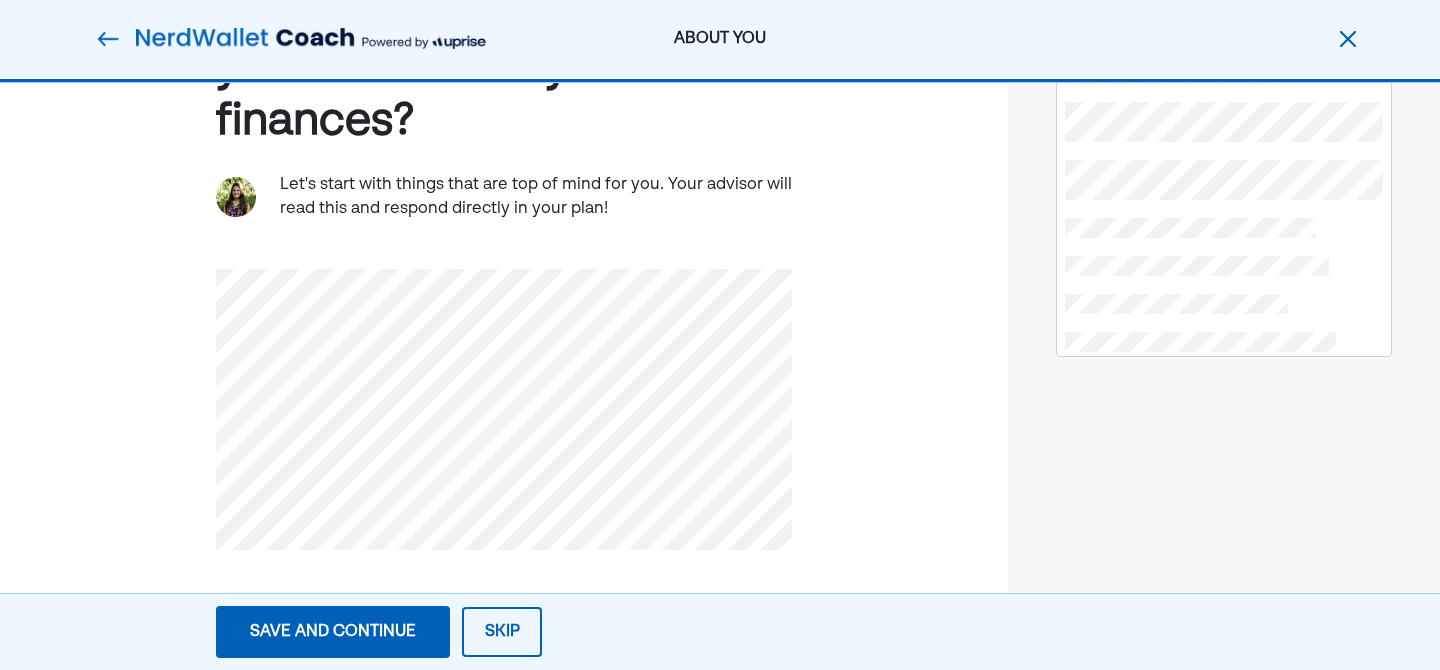 click on "Save and continue" at bounding box center [333, 632] 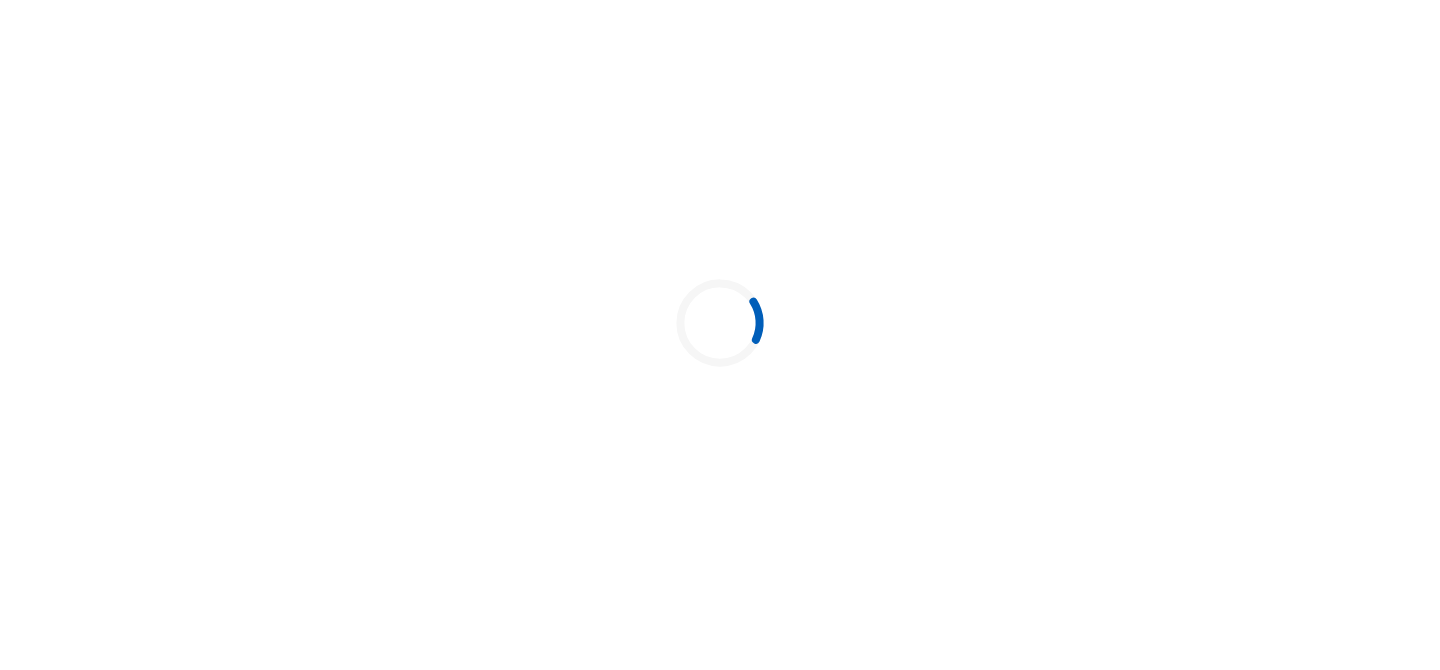 scroll, scrollTop: 0, scrollLeft: 0, axis: both 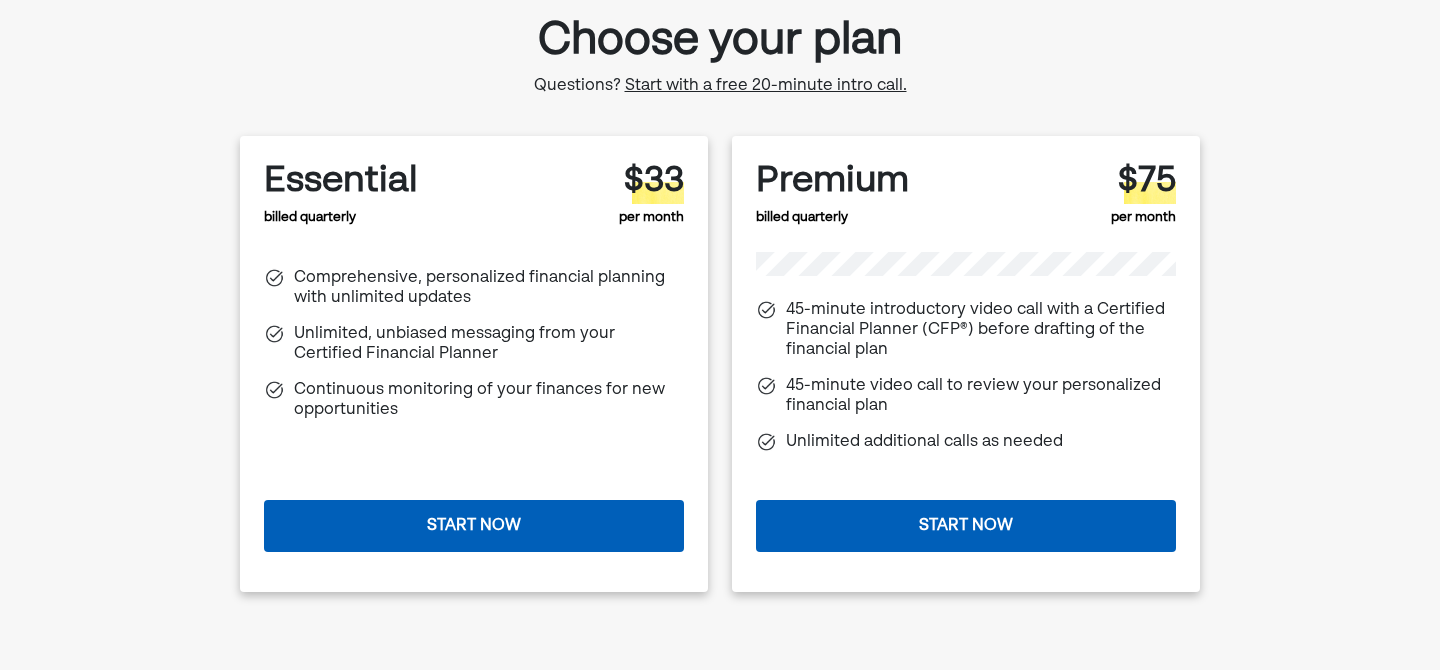 click on "Start now" at bounding box center [474, 526] 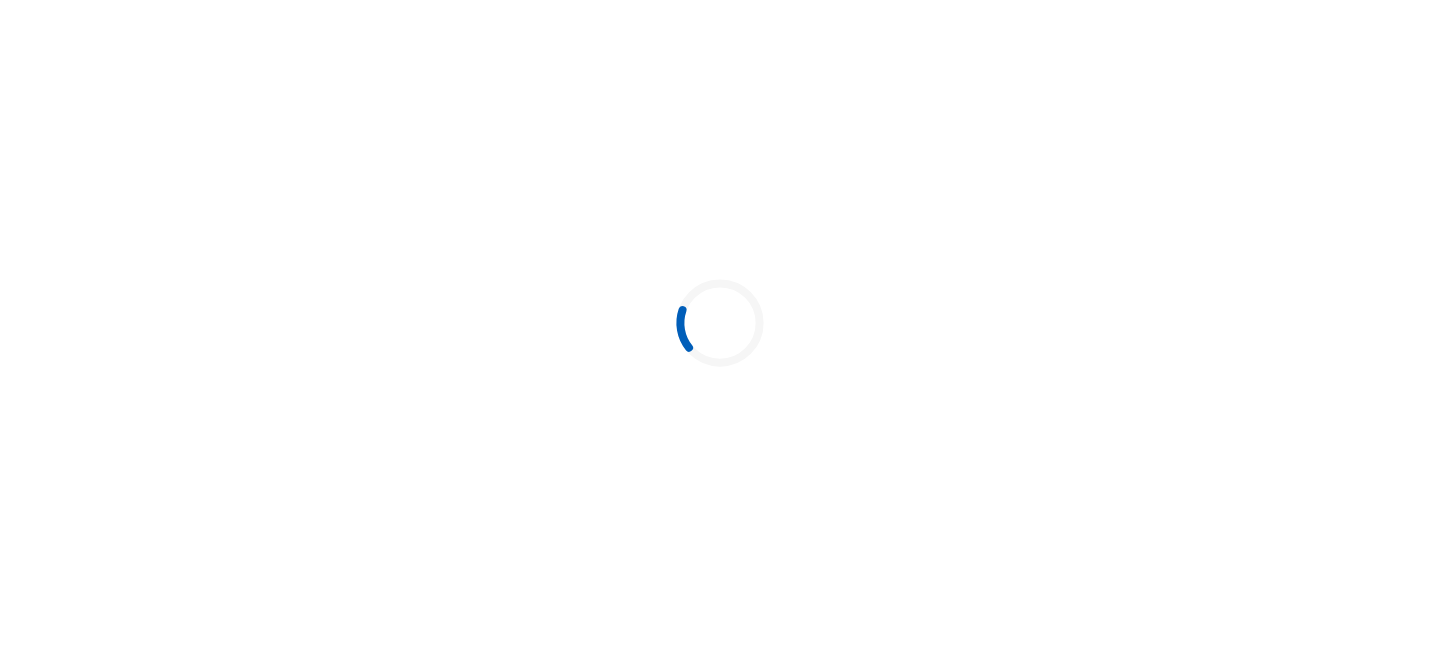 scroll, scrollTop: 0, scrollLeft: 0, axis: both 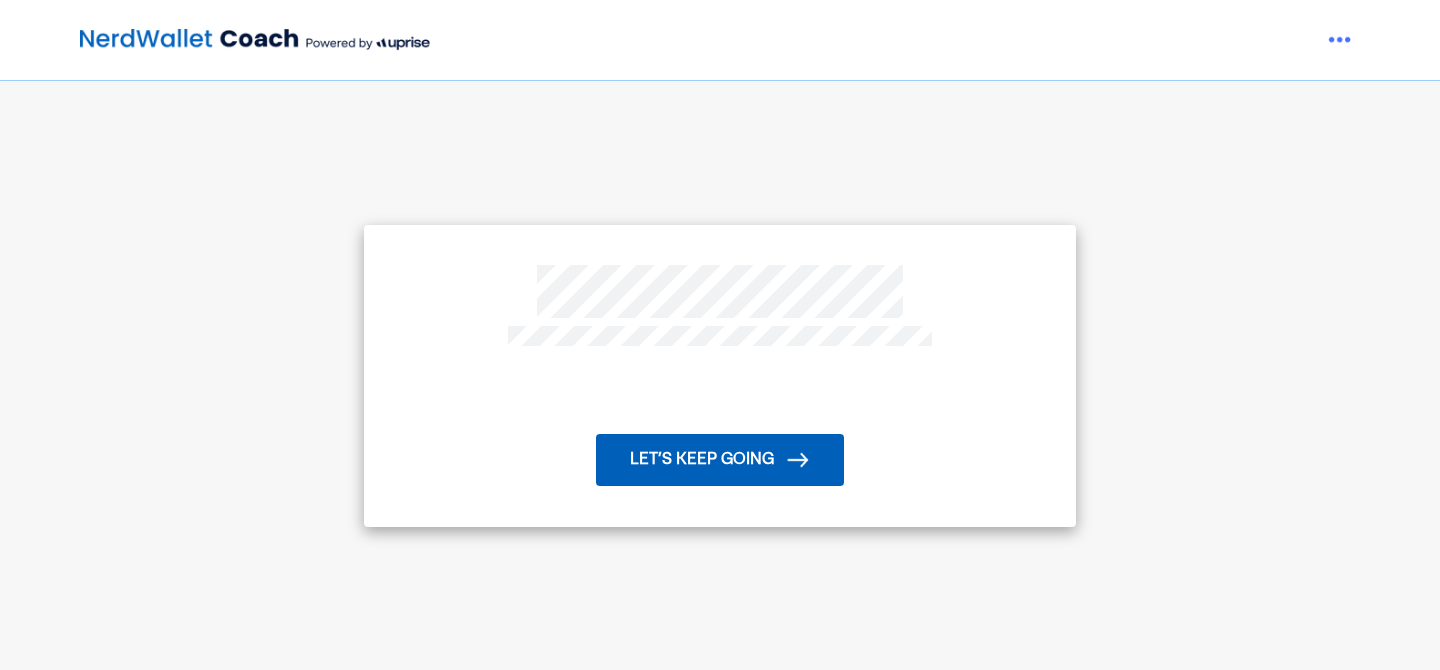 click on "Let’s keep going" at bounding box center (720, 460) 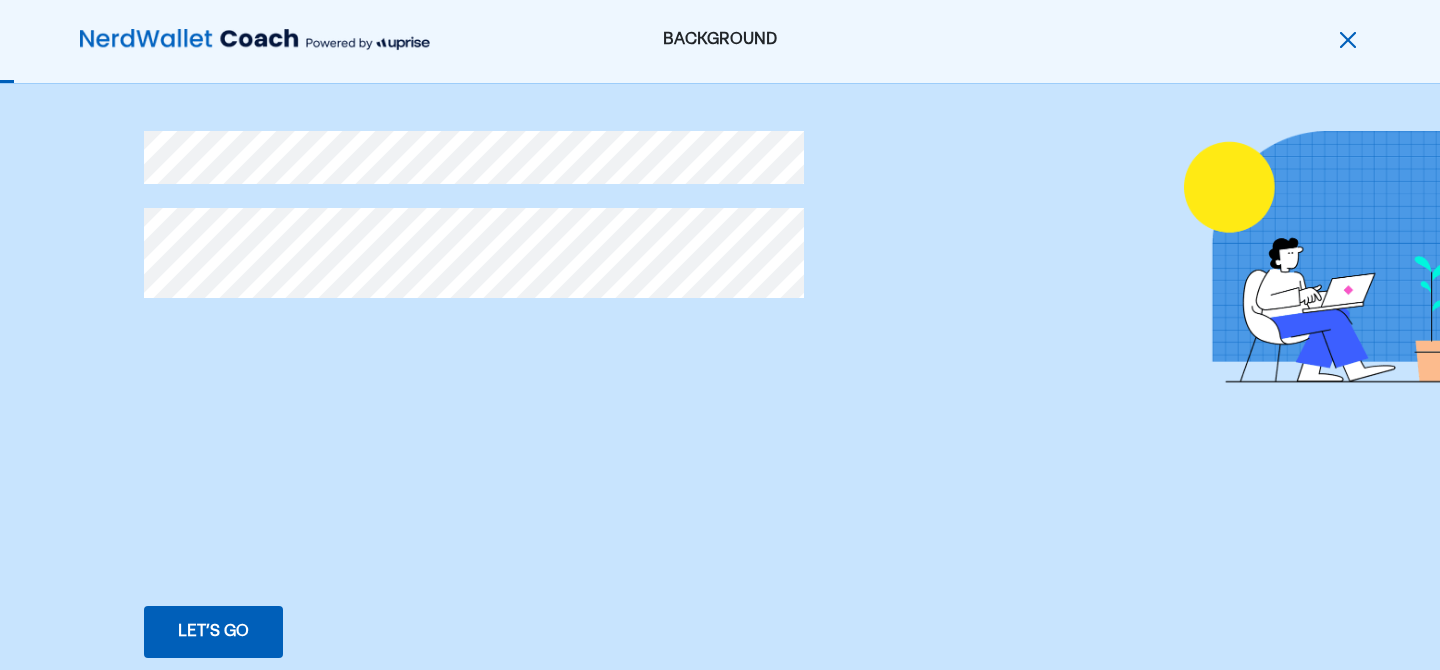 click on "Let’s go" at bounding box center [213, 632] 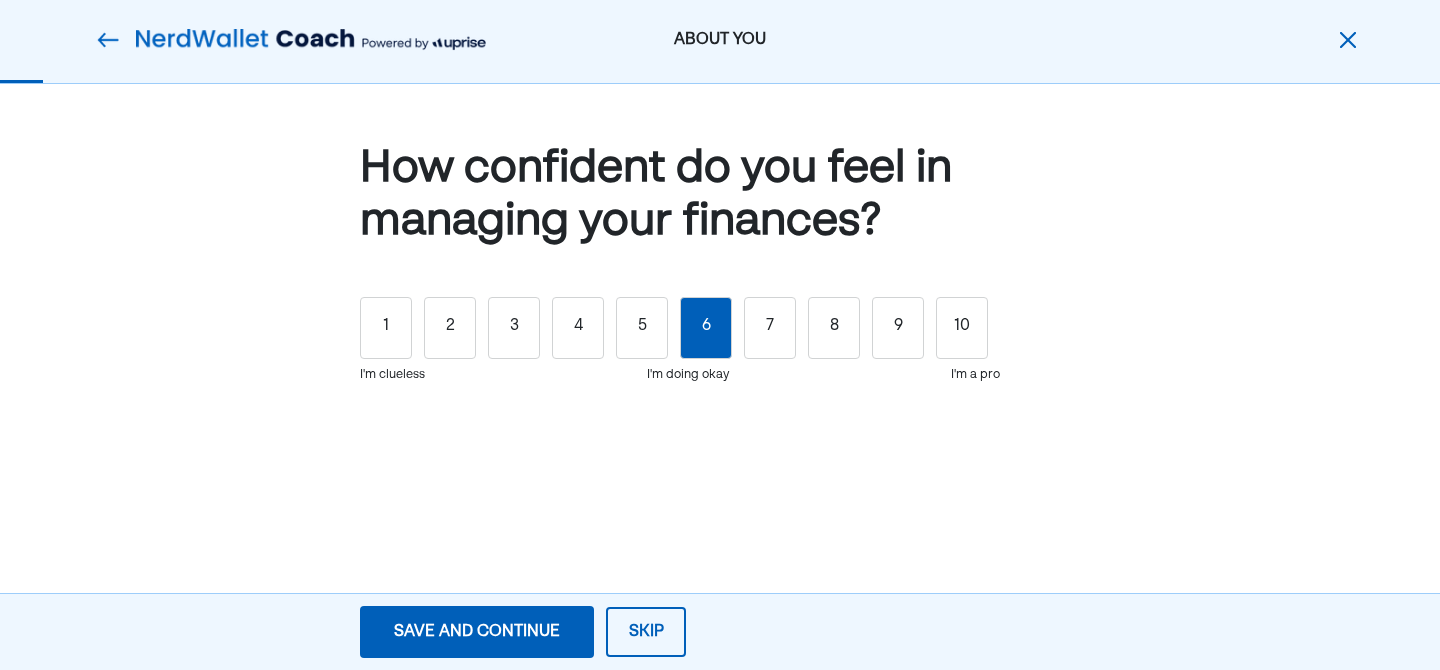 click on "6" at bounding box center (706, 328) 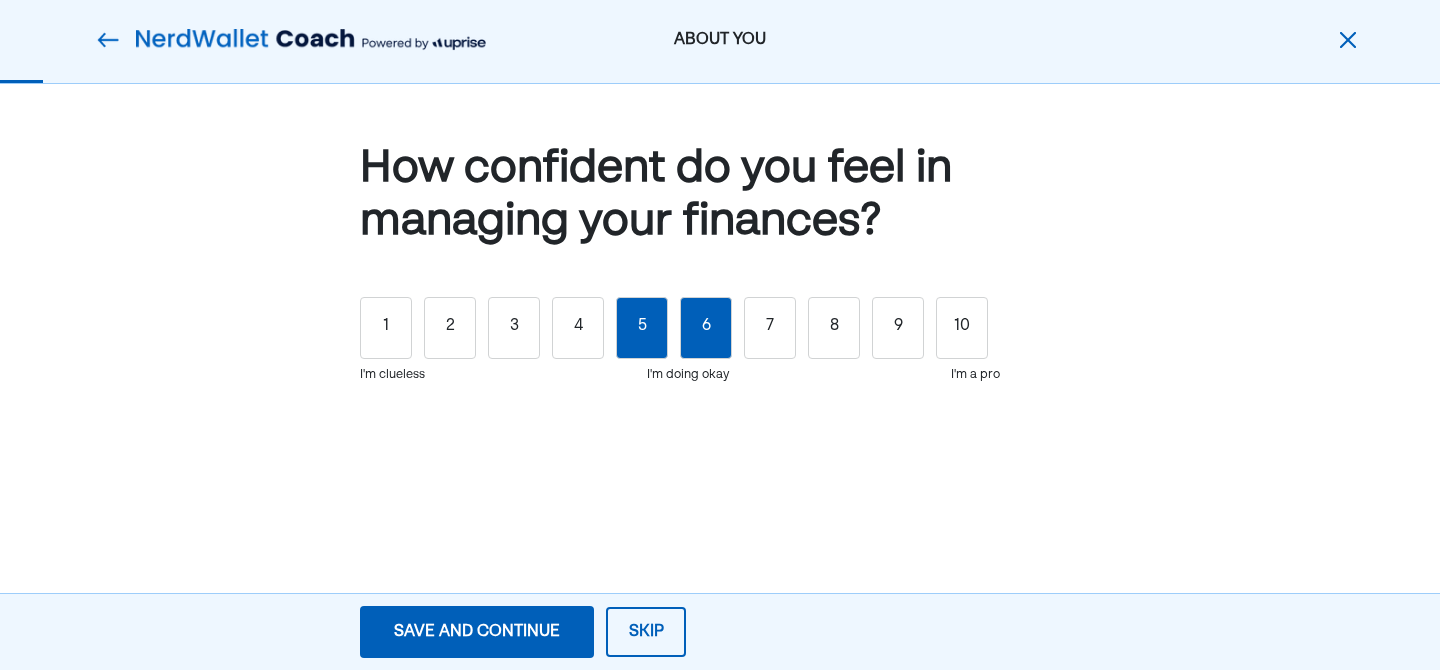 click on "5" at bounding box center [642, 328] 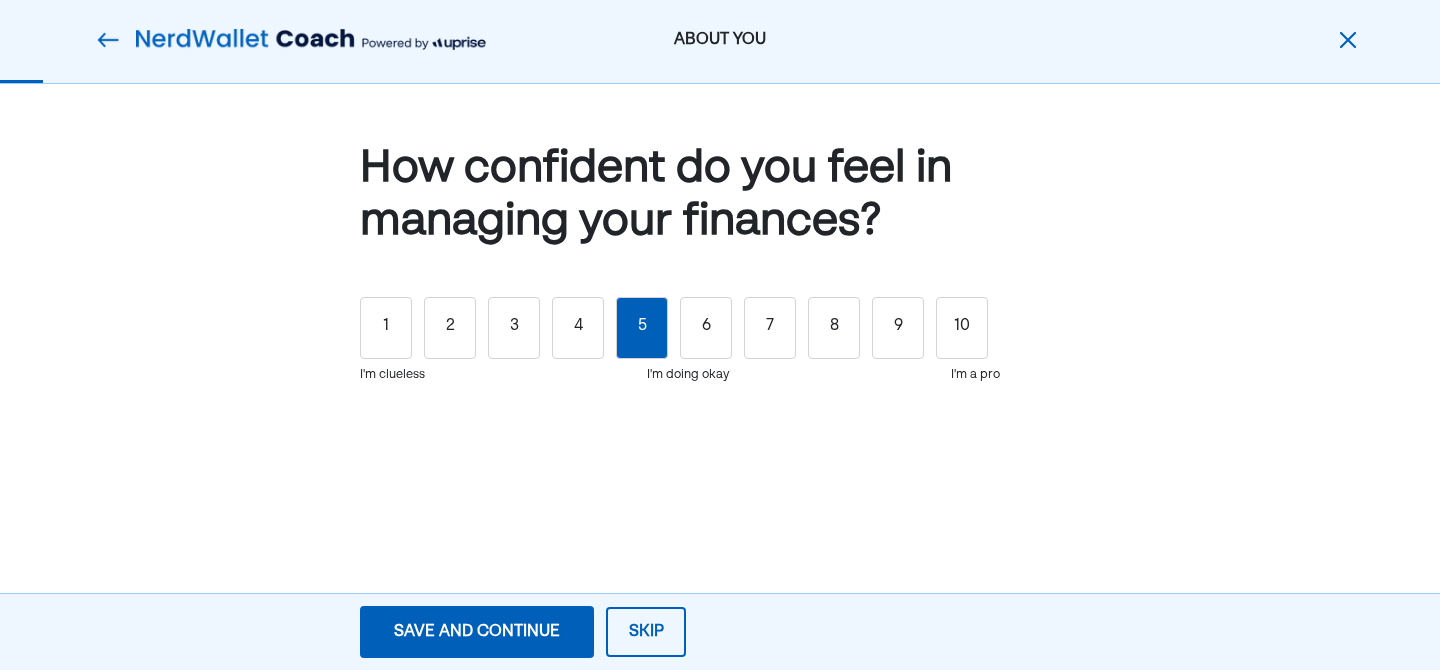 click on "Save and continue" at bounding box center [477, 632] 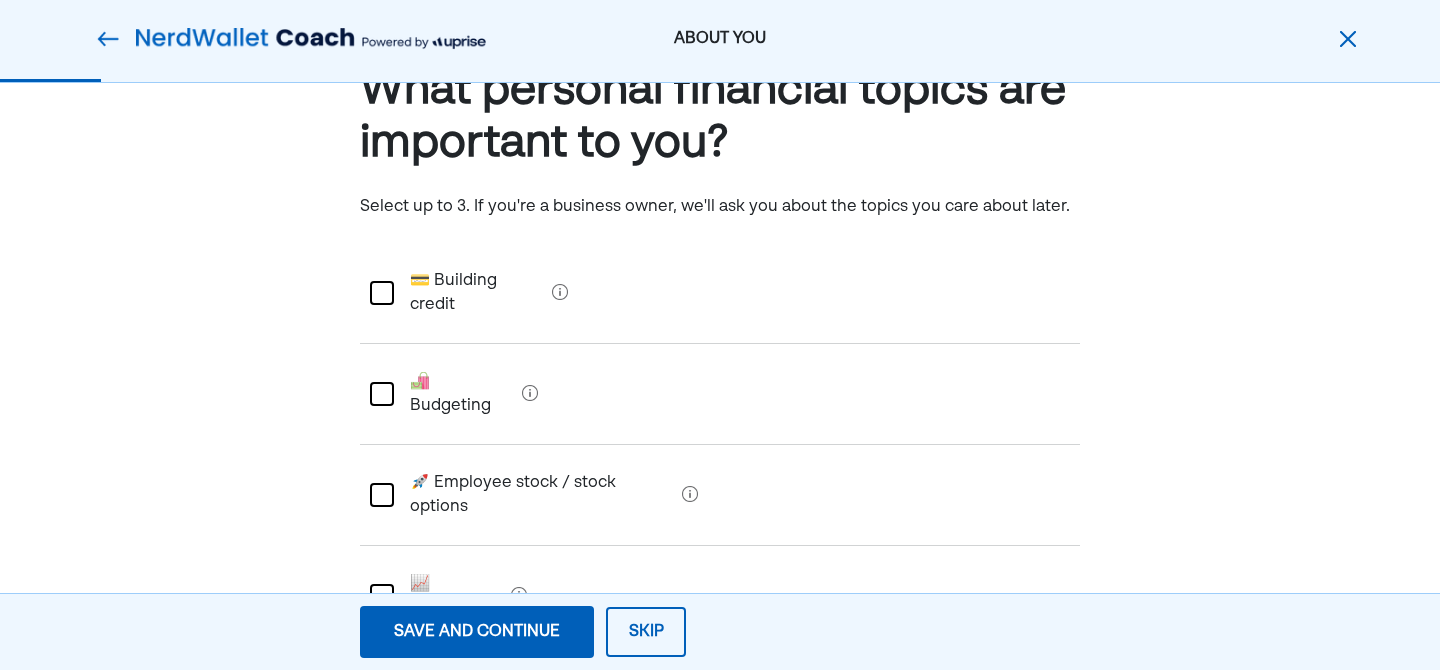 scroll, scrollTop: 94, scrollLeft: 0, axis: vertical 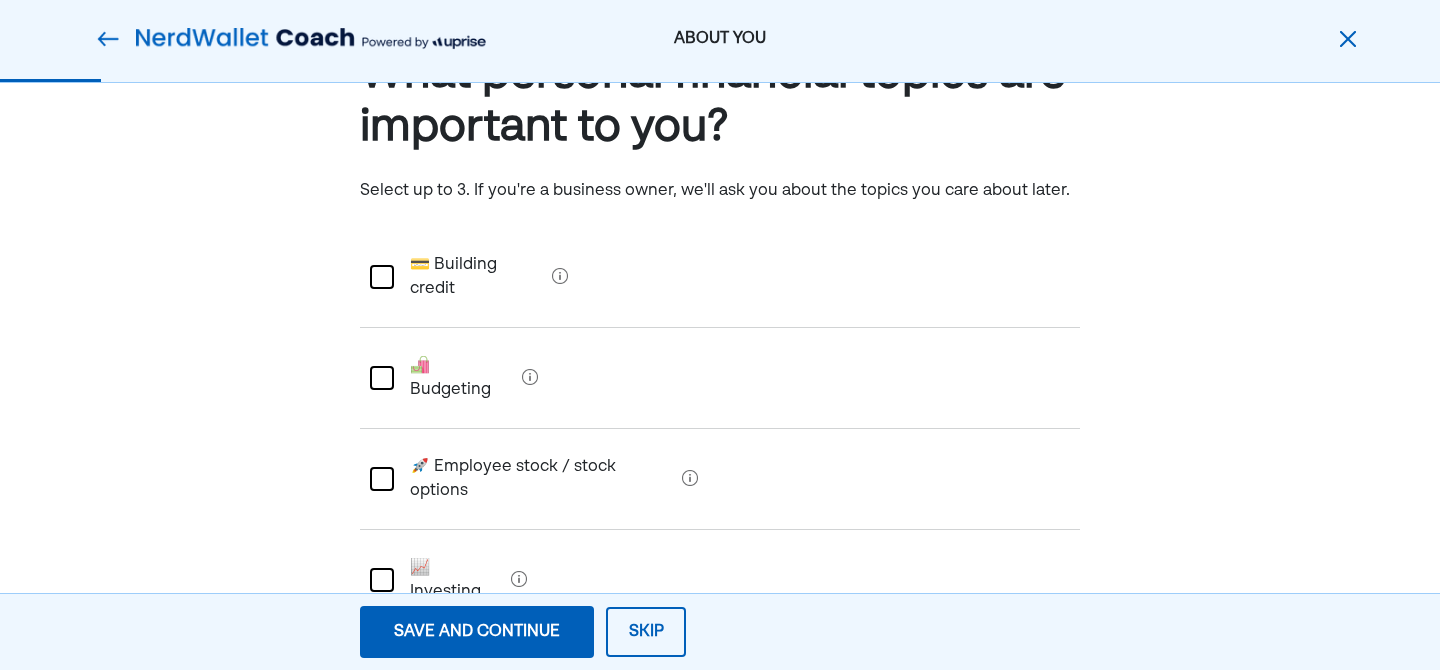 click at bounding box center (382, 378) 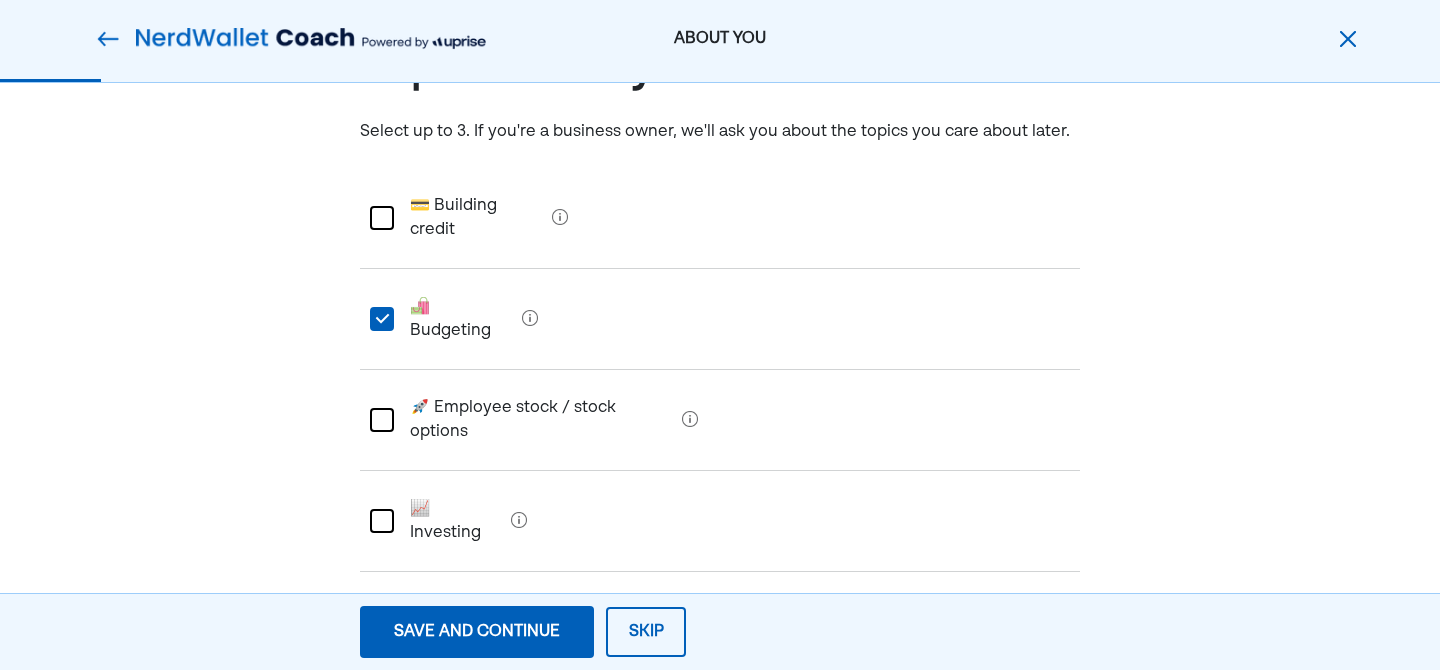 scroll, scrollTop: 155, scrollLeft: 0, axis: vertical 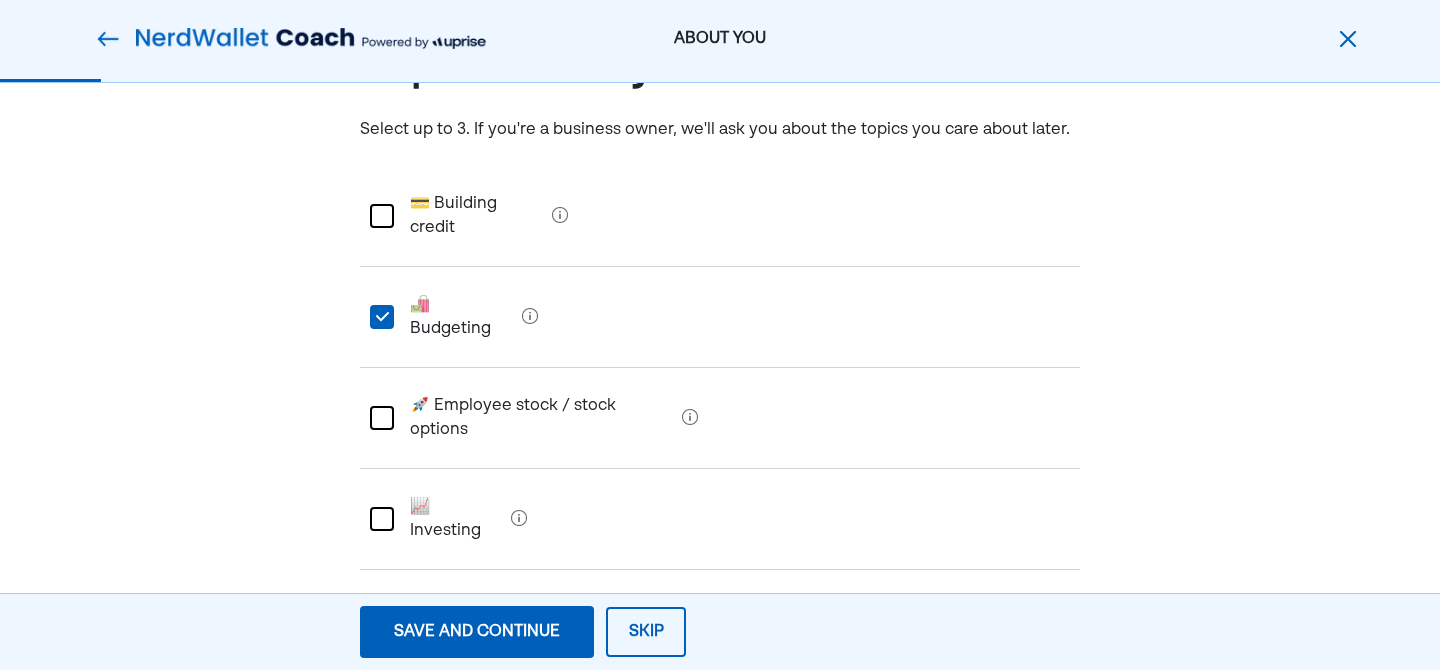 click at bounding box center (382, 519) 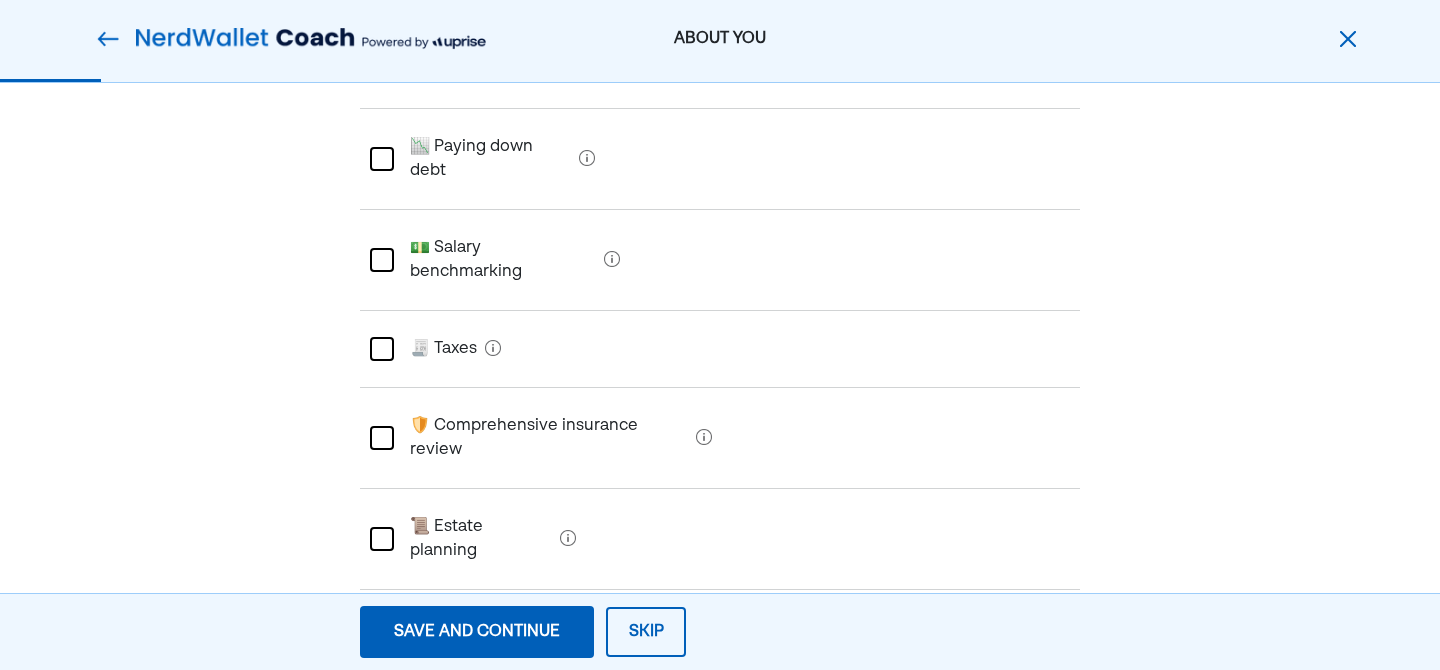 scroll, scrollTop: 733, scrollLeft: 0, axis: vertical 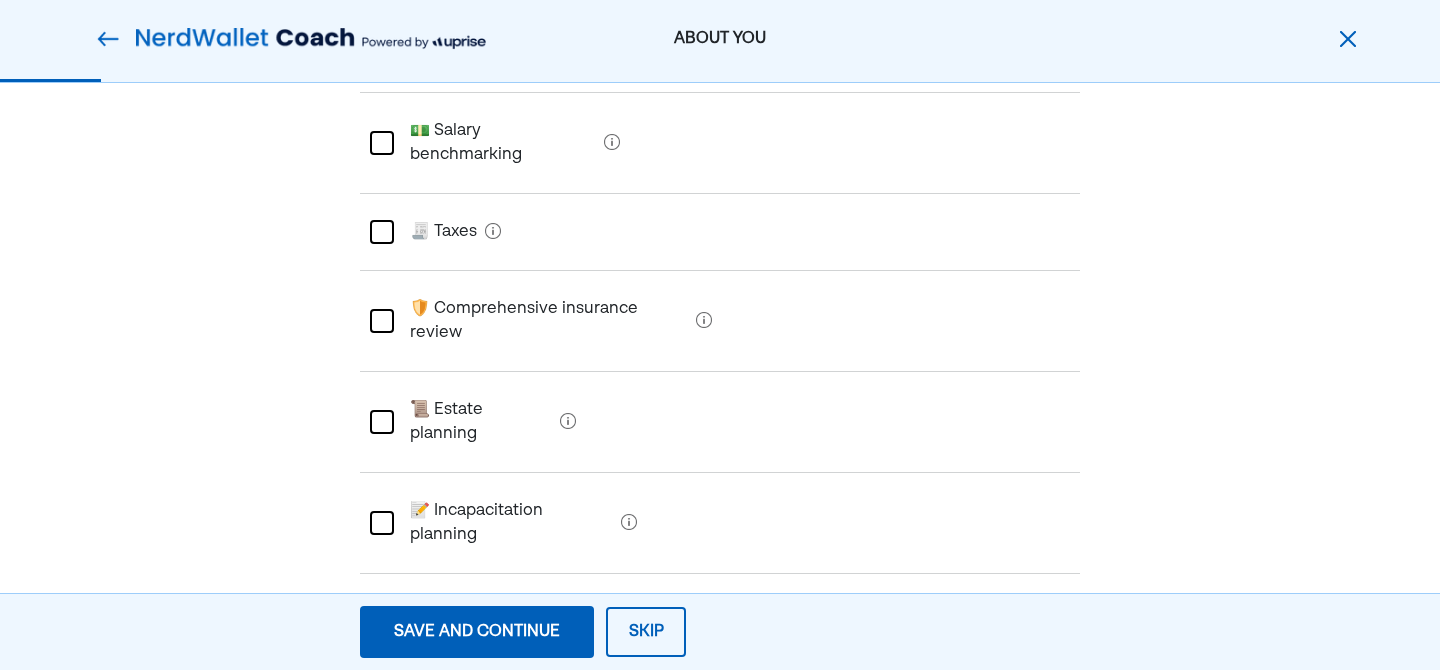 click on "Save and continue" at bounding box center [477, 632] 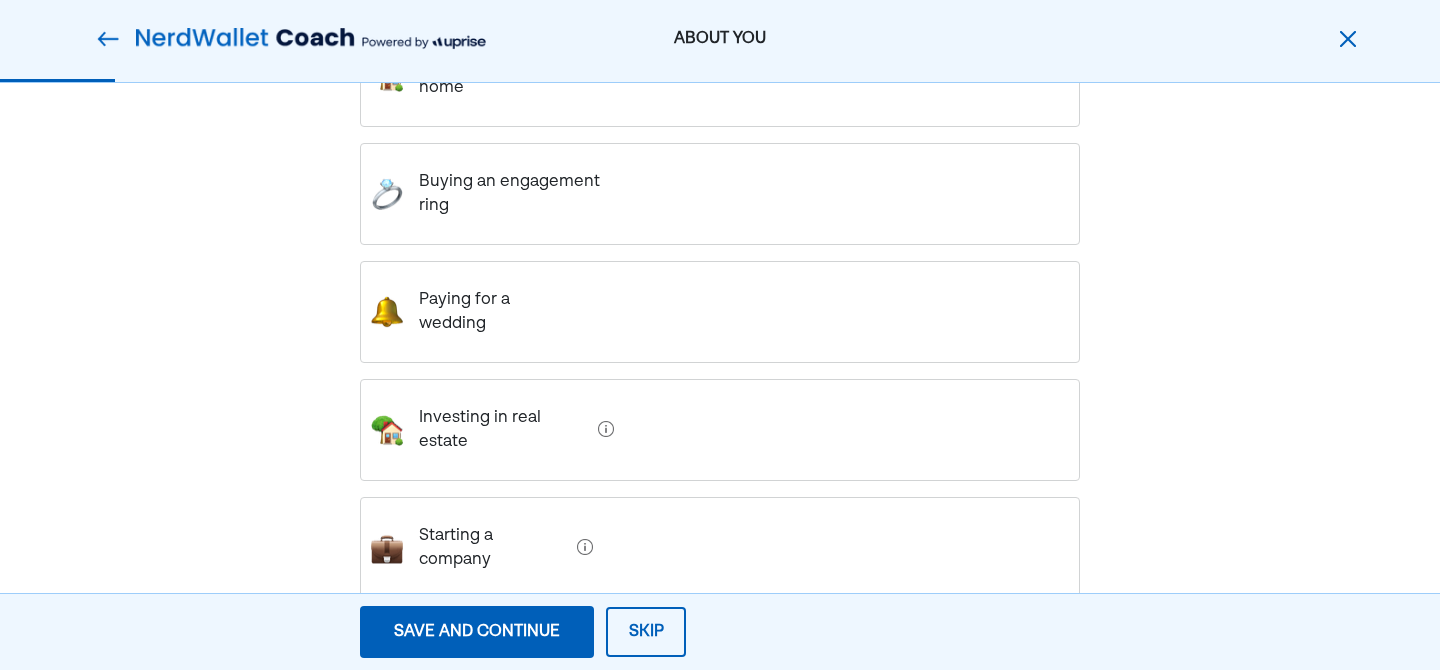 scroll, scrollTop: 411, scrollLeft: 0, axis: vertical 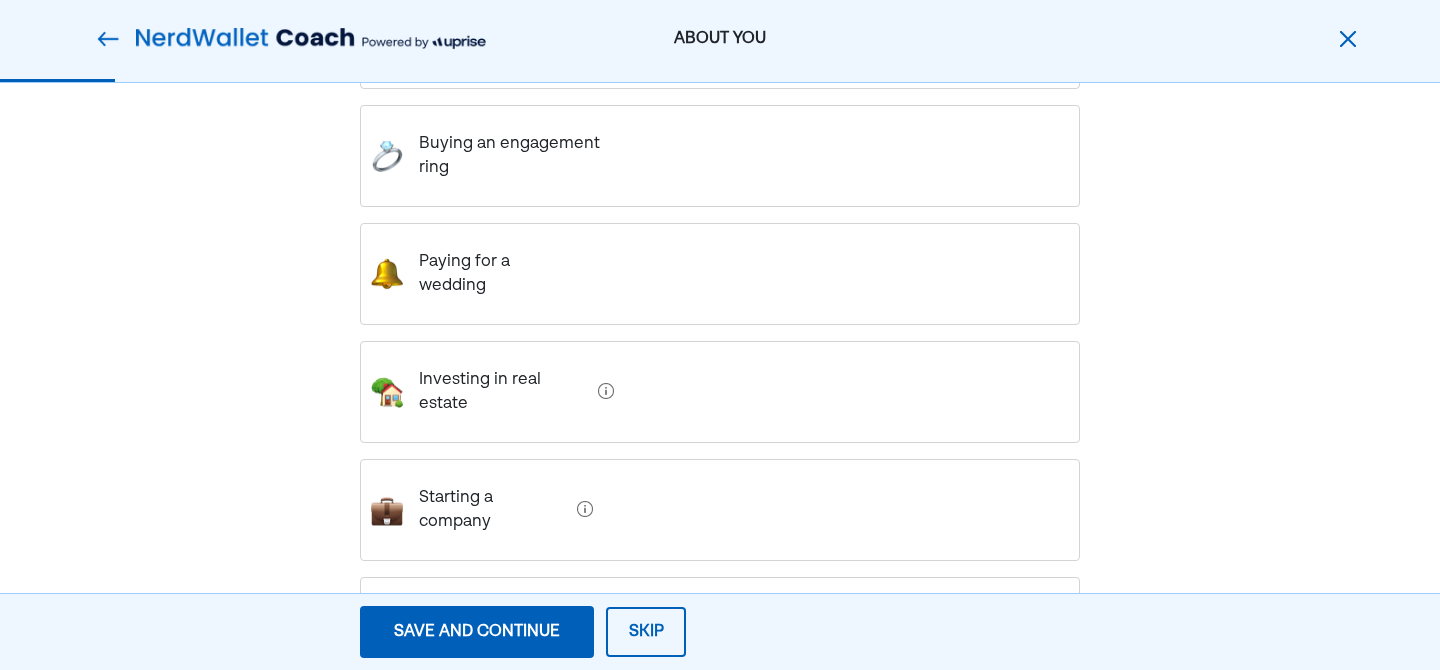 click on "Having kids" at bounding box center (455, 628) 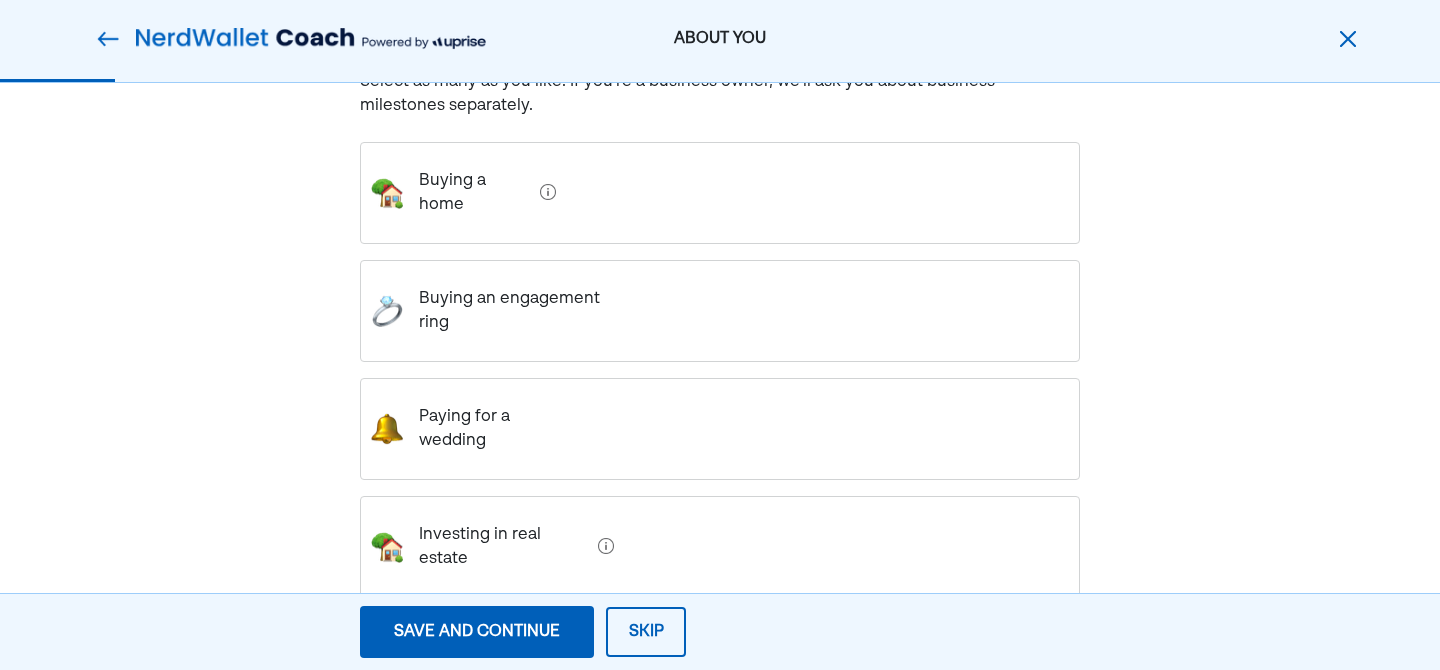 scroll, scrollTop: 260, scrollLeft: 0, axis: vertical 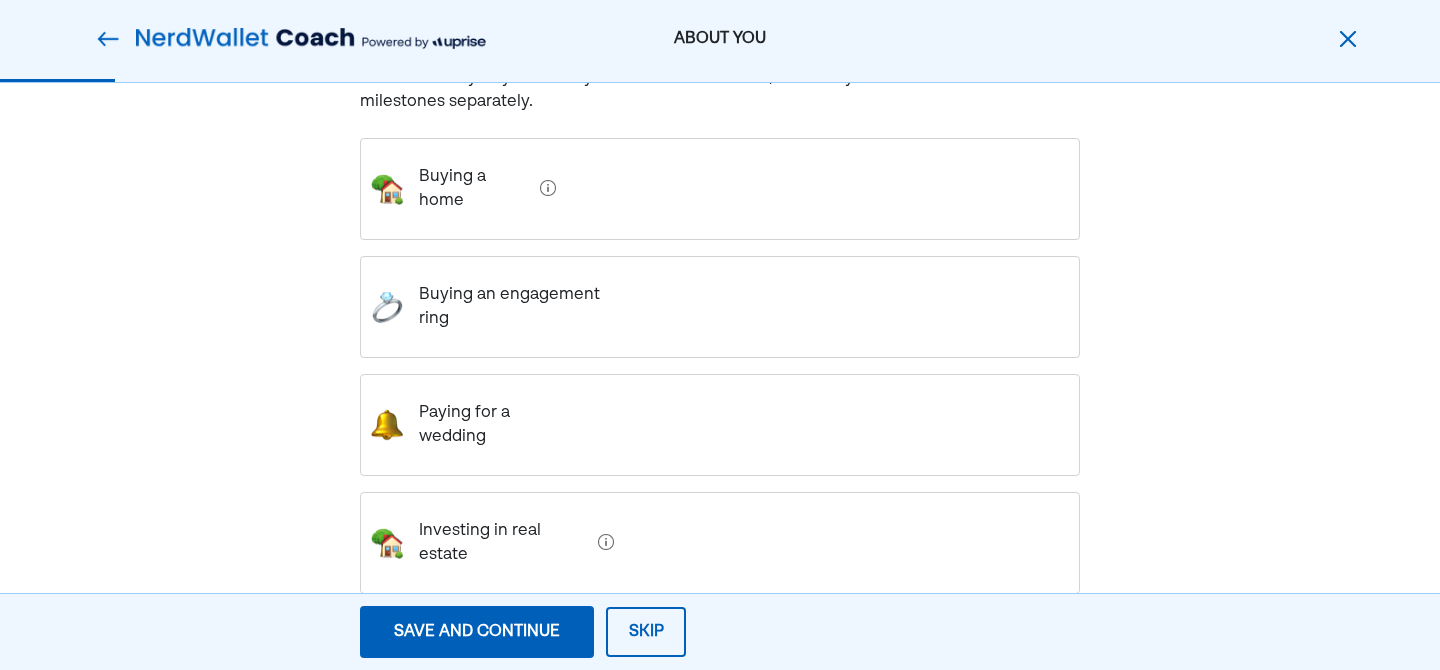 click on "Paying for a wedding" at bounding box center (491, 425) 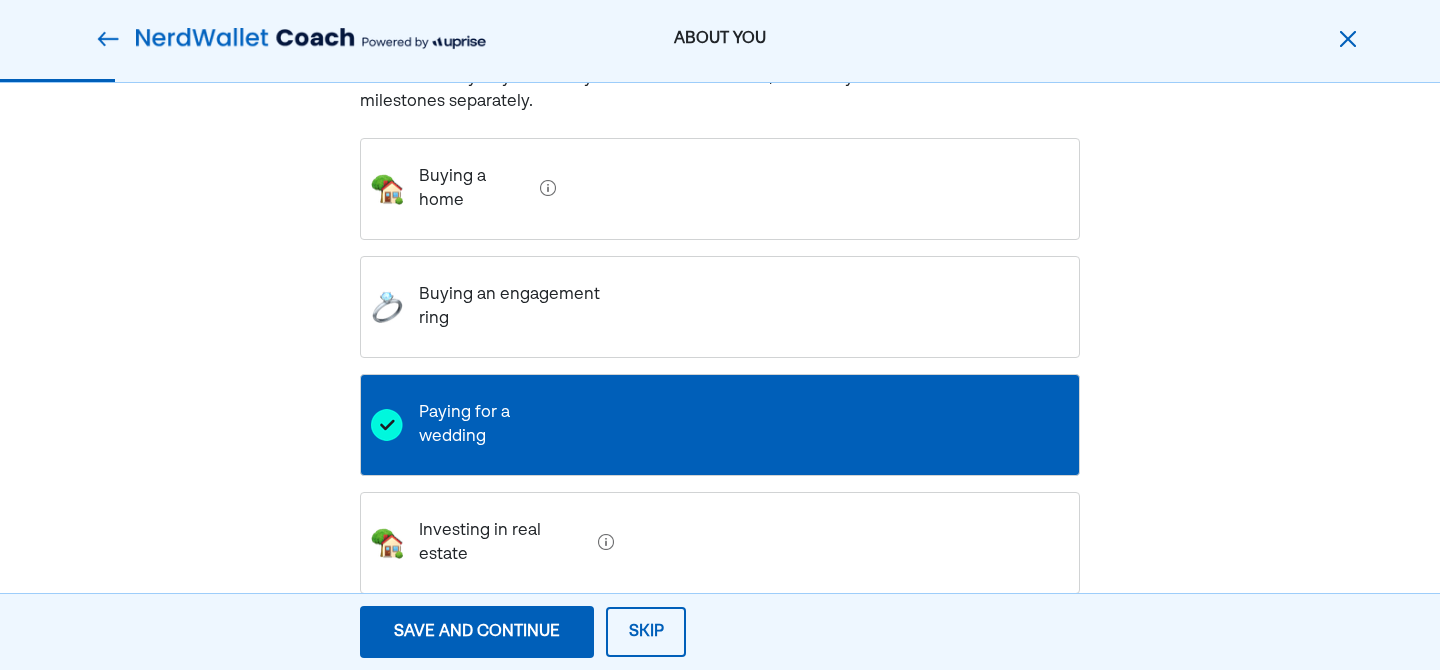 click on "Paying for a wedding" at bounding box center (720, 425) 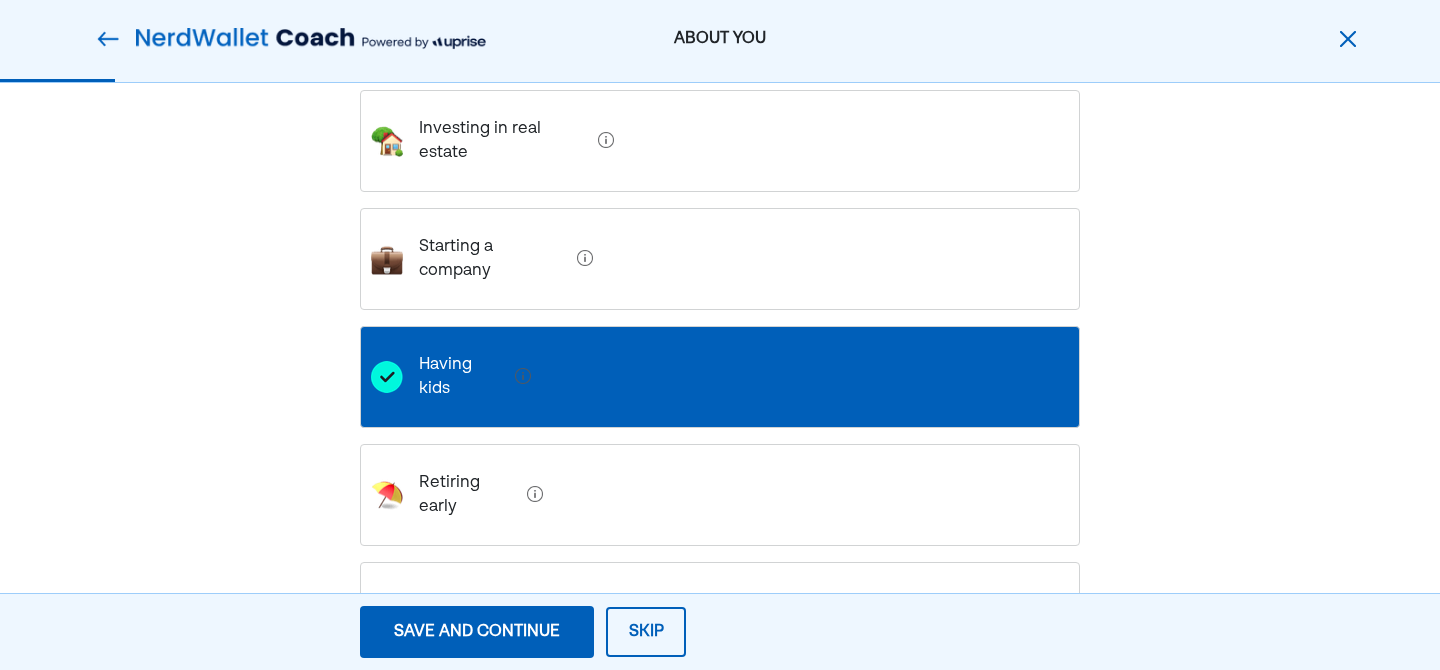 scroll, scrollTop: 664, scrollLeft: 0, axis: vertical 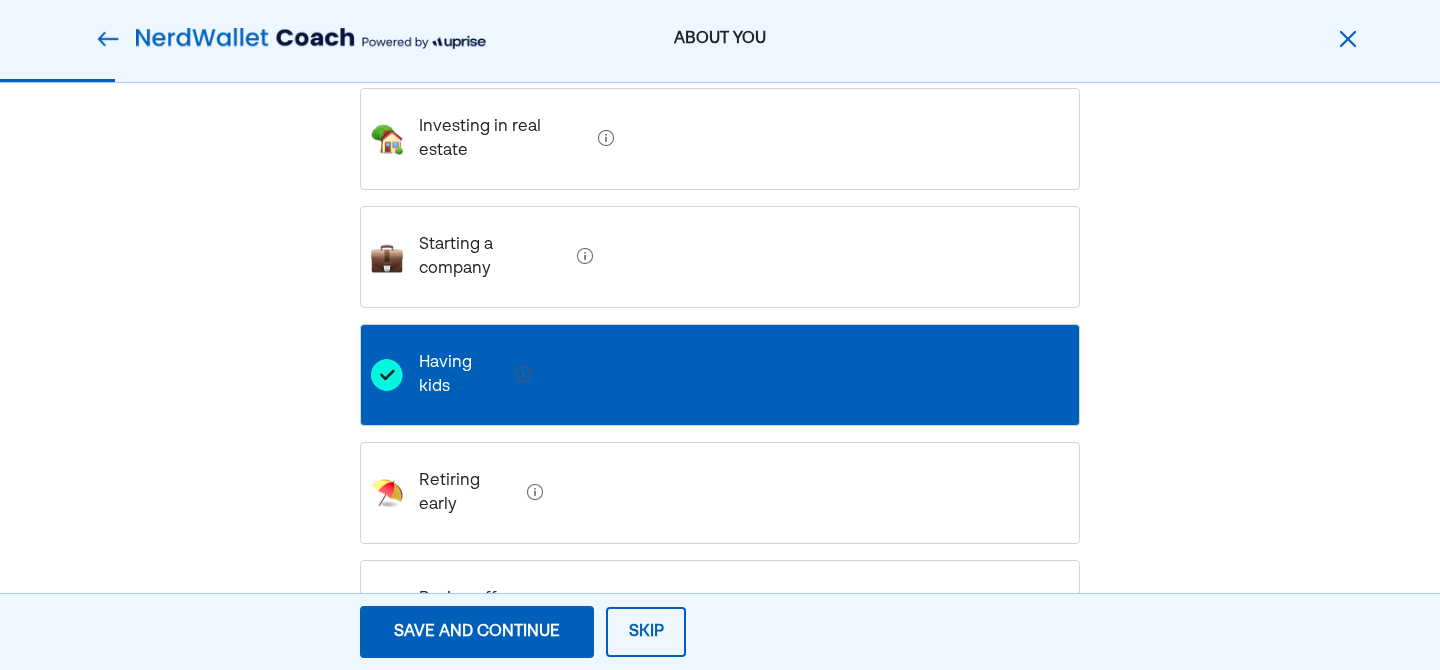 click on "Save and continue" at bounding box center [477, 632] 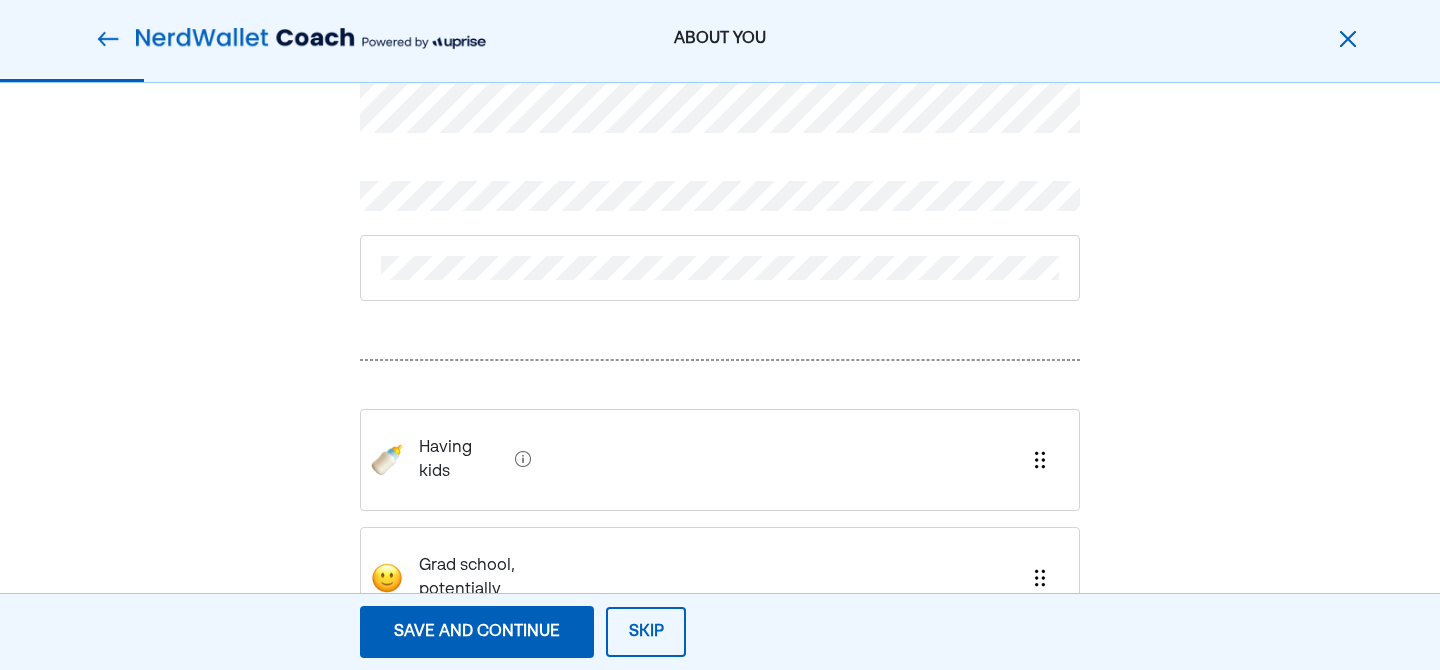 scroll, scrollTop: 106, scrollLeft: 0, axis: vertical 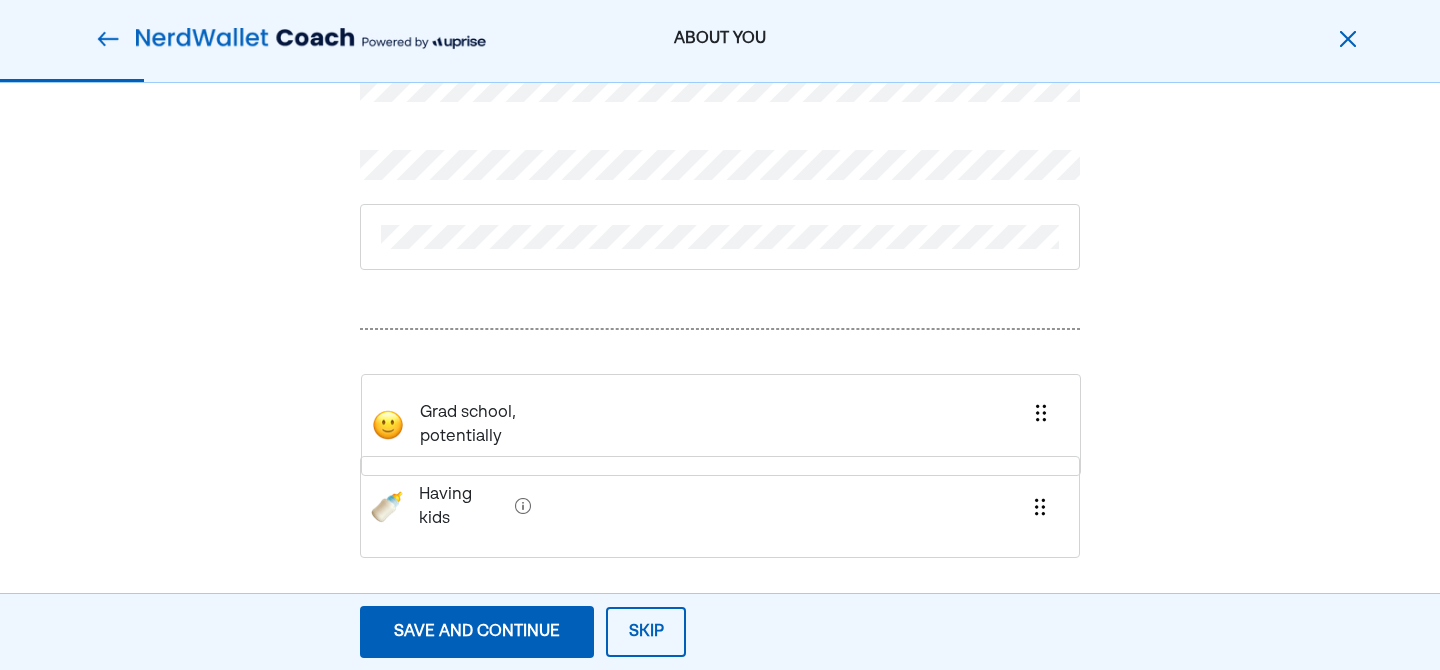 drag, startPoint x: 537, startPoint y: 499, endPoint x: 538, endPoint y: 407, distance: 92.00543 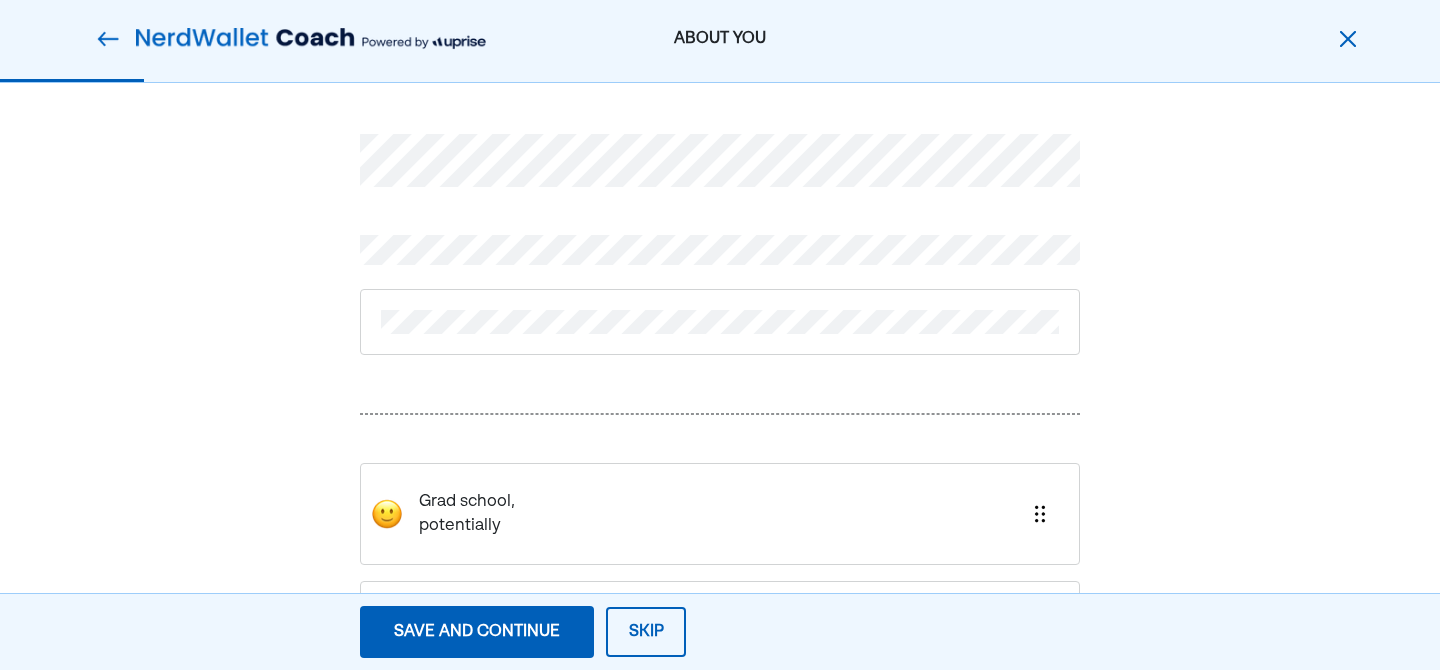scroll, scrollTop: 106, scrollLeft: 0, axis: vertical 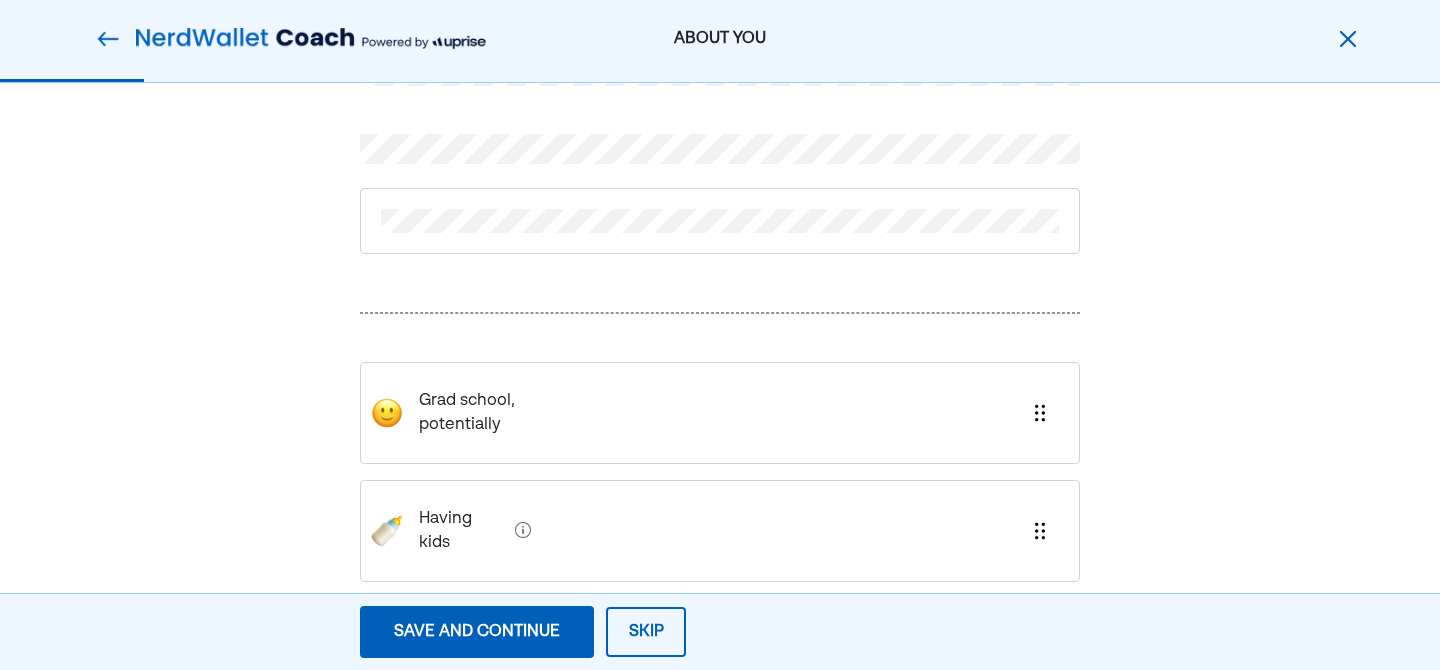 click on "Save and continue" at bounding box center (477, 632) 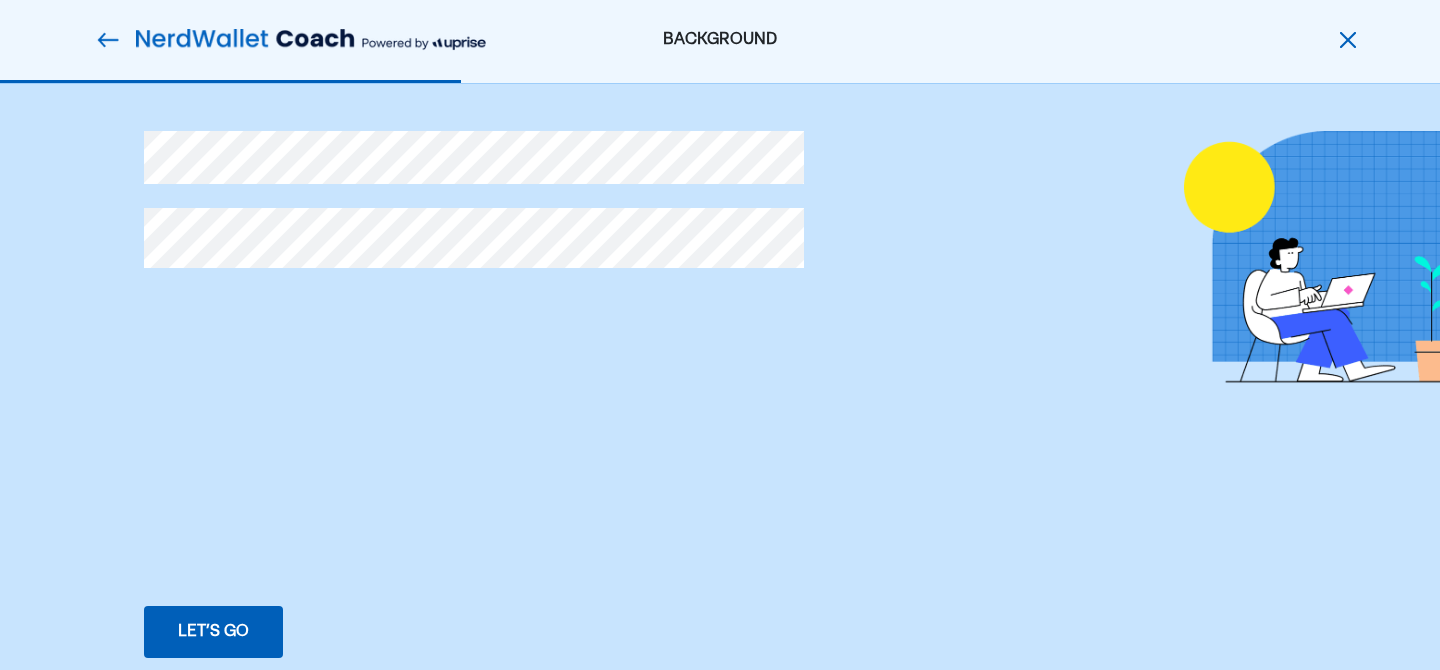 click on "Let’s go" at bounding box center (213, 632) 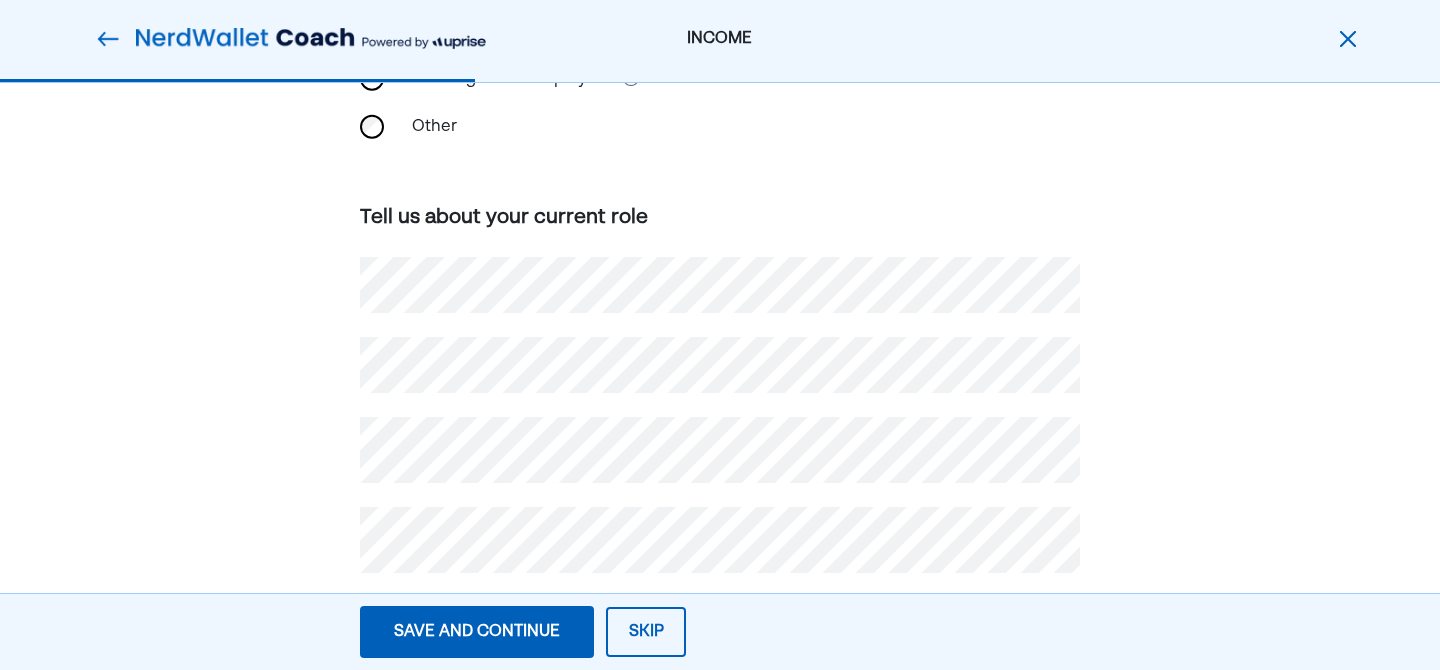 scroll, scrollTop: 318, scrollLeft: 0, axis: vertical 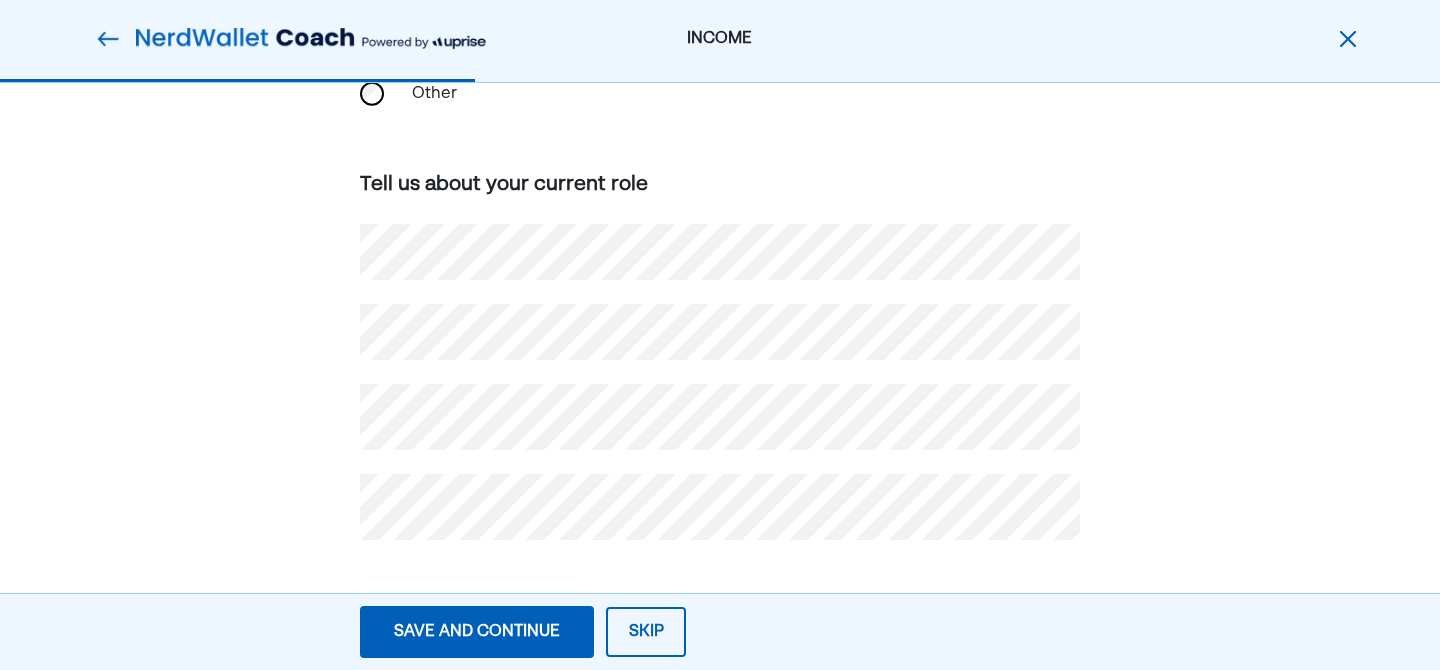 click on "How do you make  money ? What is your  primary  source of income? Self-employed/business owner Working for an employer Other Tell us about your current role" at bounding box center (720, 218) 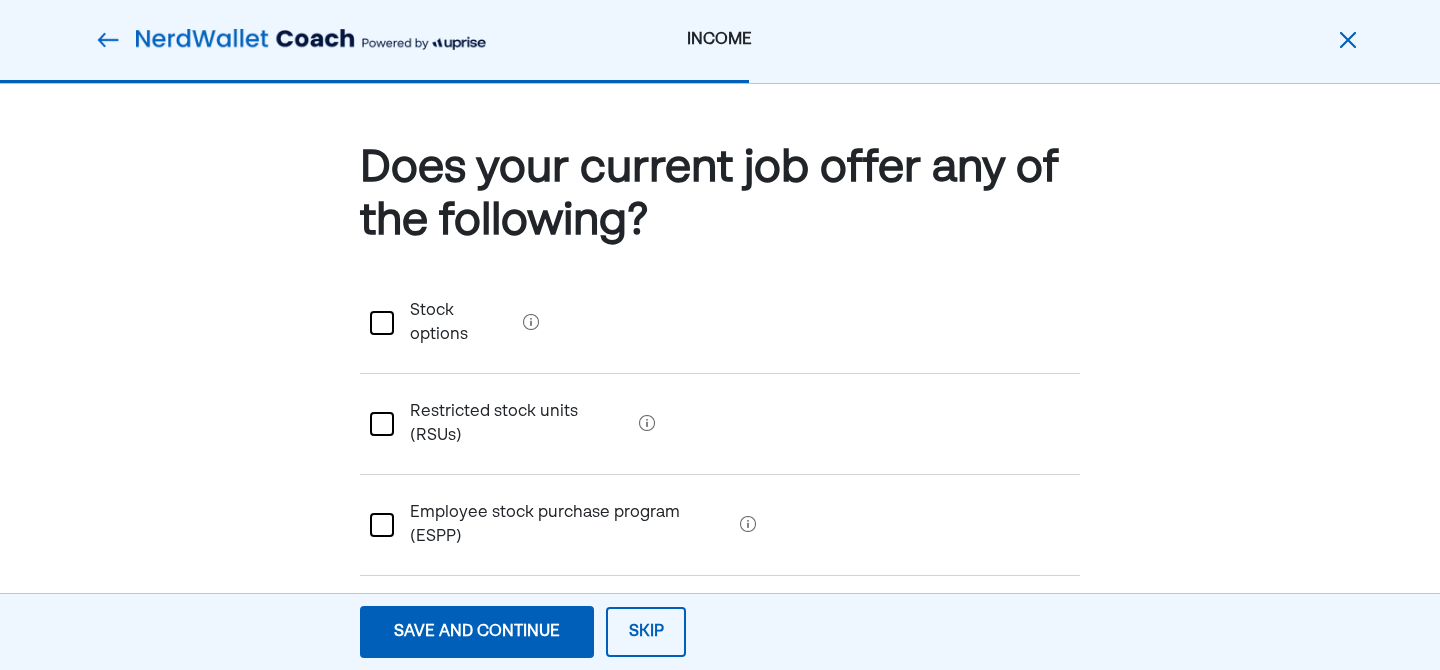 click on "Save and continue" at bounding box center [477, 632] 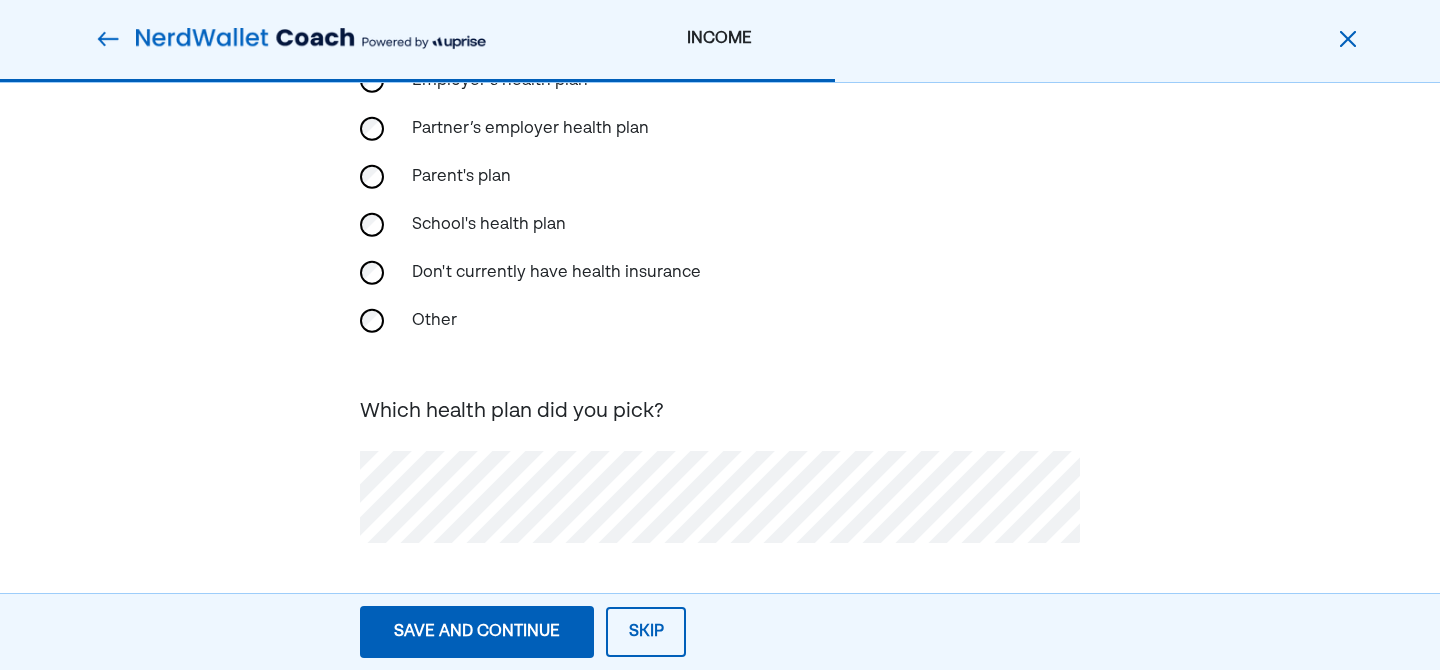 scroll, scrollTop: 281, scrollLeft: 0, axis: vertical 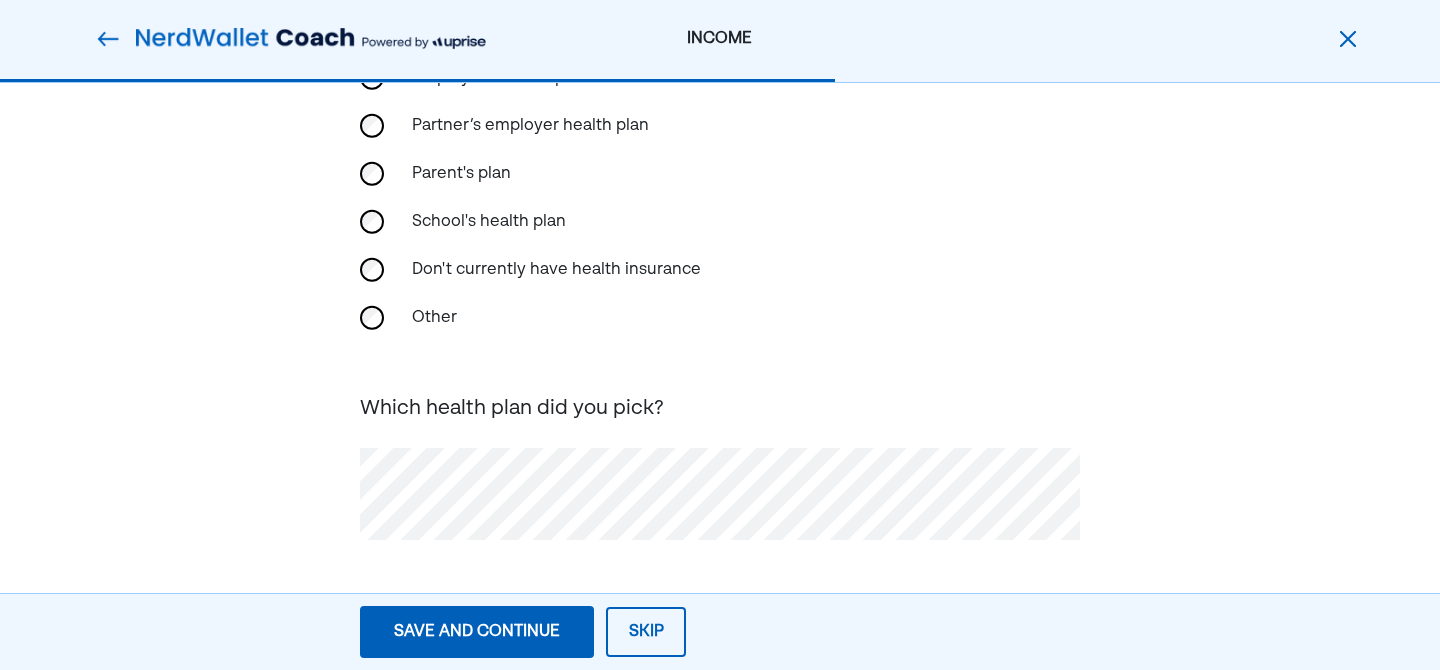 click on "Which health plan did you pick?" at bounding box center (720, 465) 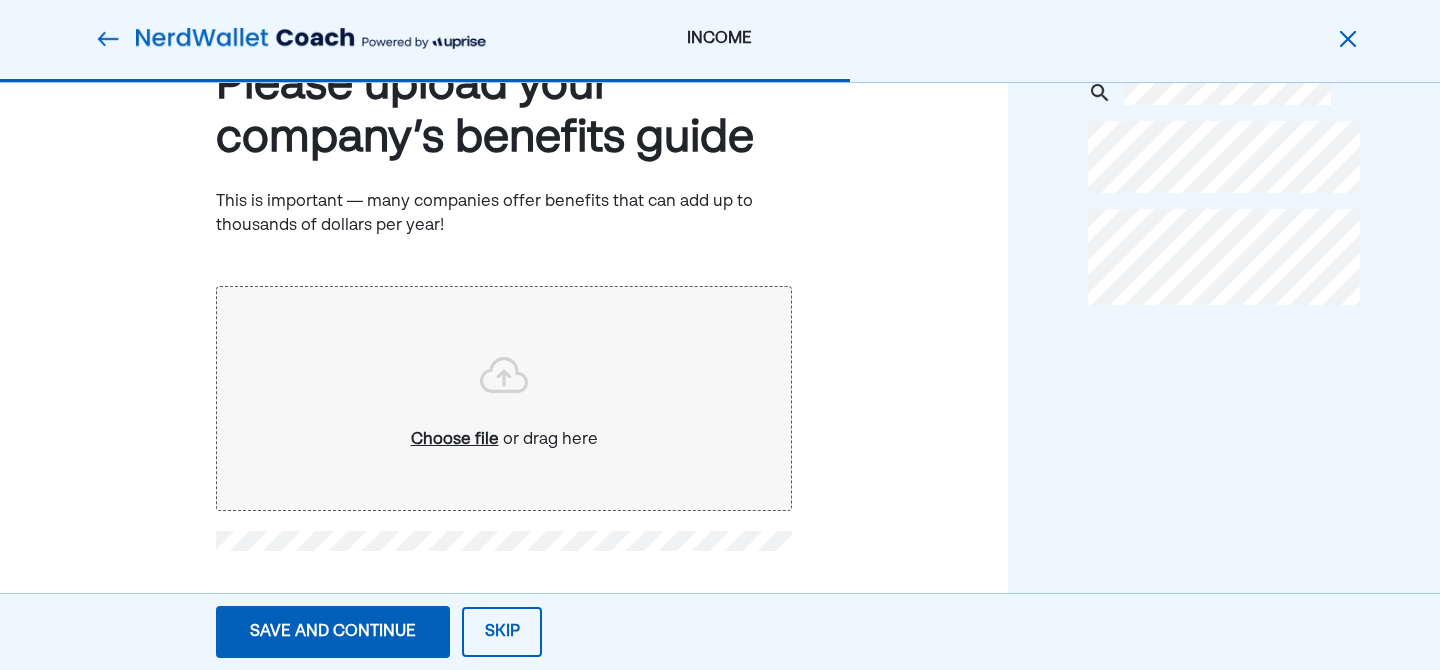 scroll, scrollTop: 90, scrollLeft: 0, axis: vertical 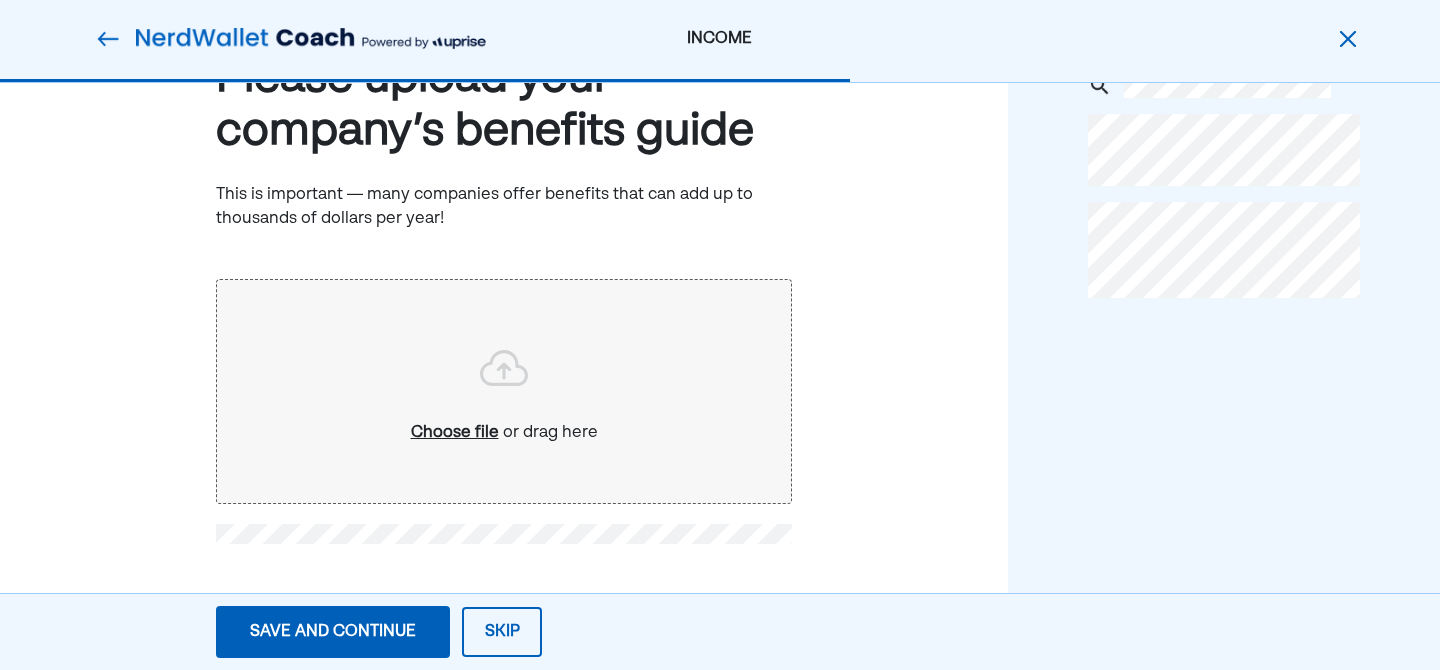 click on "Please upload your company’s benefits guide This is important — many companies offer benefits that can add up to thousands of dollars per year! Choose file   or drag here" at bounding box center [504, 333] 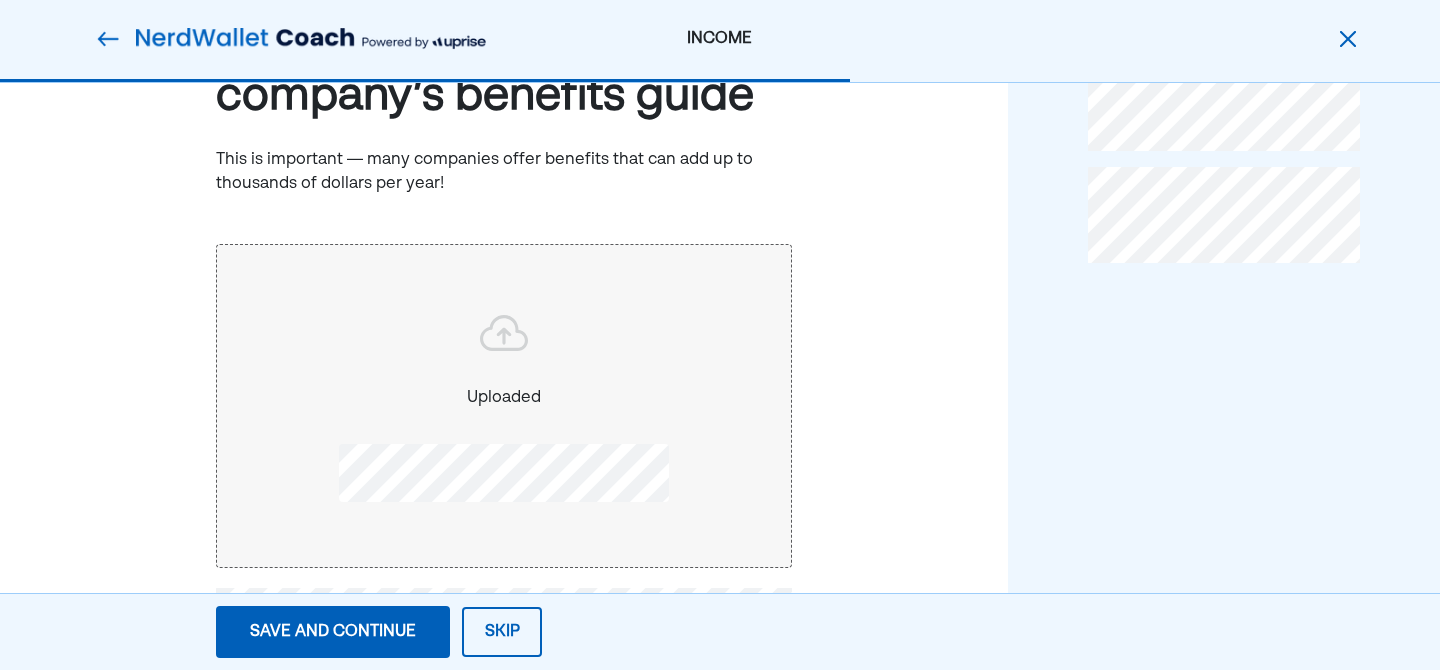 scroll, scrollTop: 137, scrollLeft: 0, axis: vertical 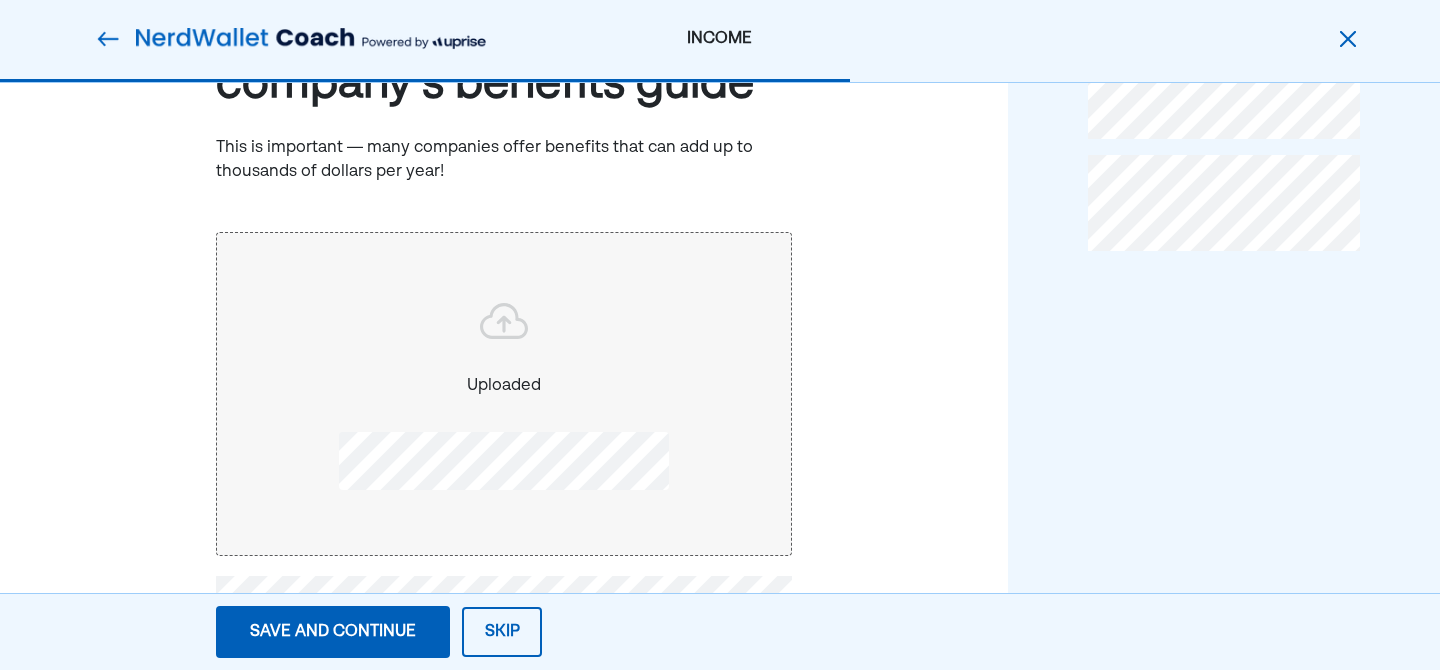 click on "Save and continue" at bounding box center (333, 632) 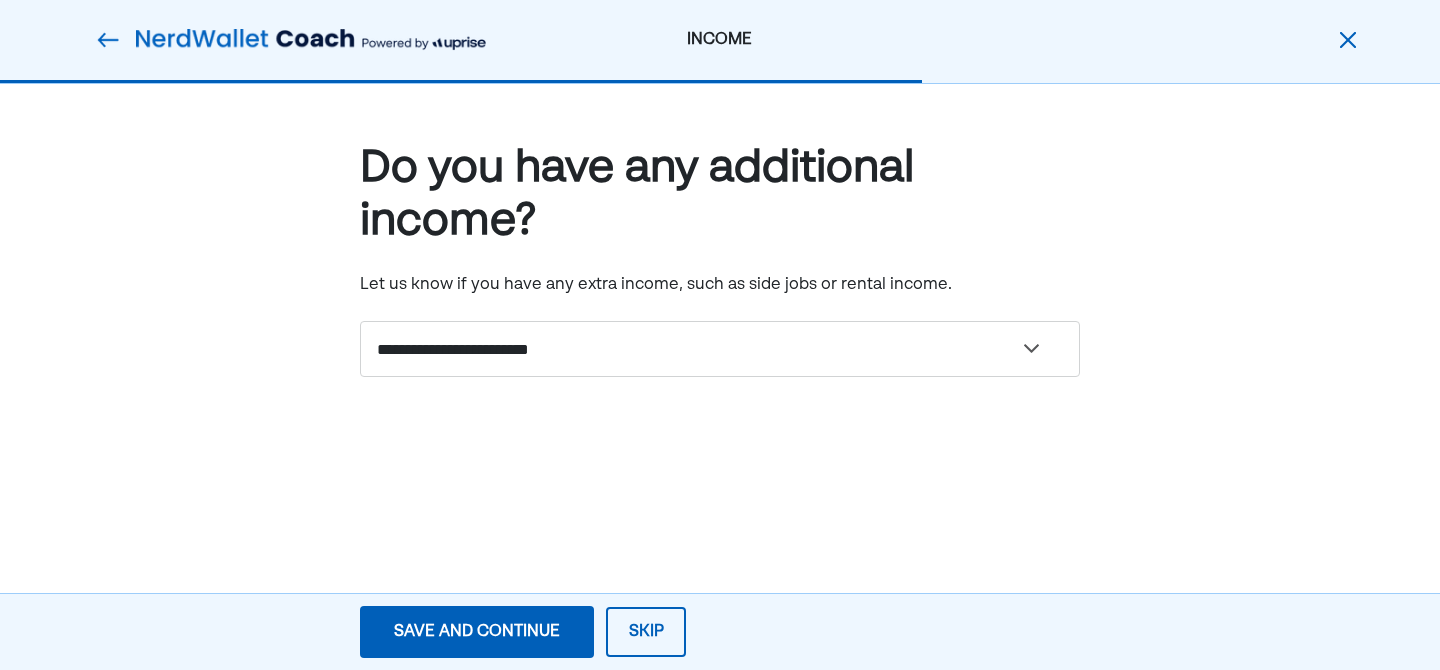 scroll, scrollTop: 0, scrollLeft: 0, axis: both 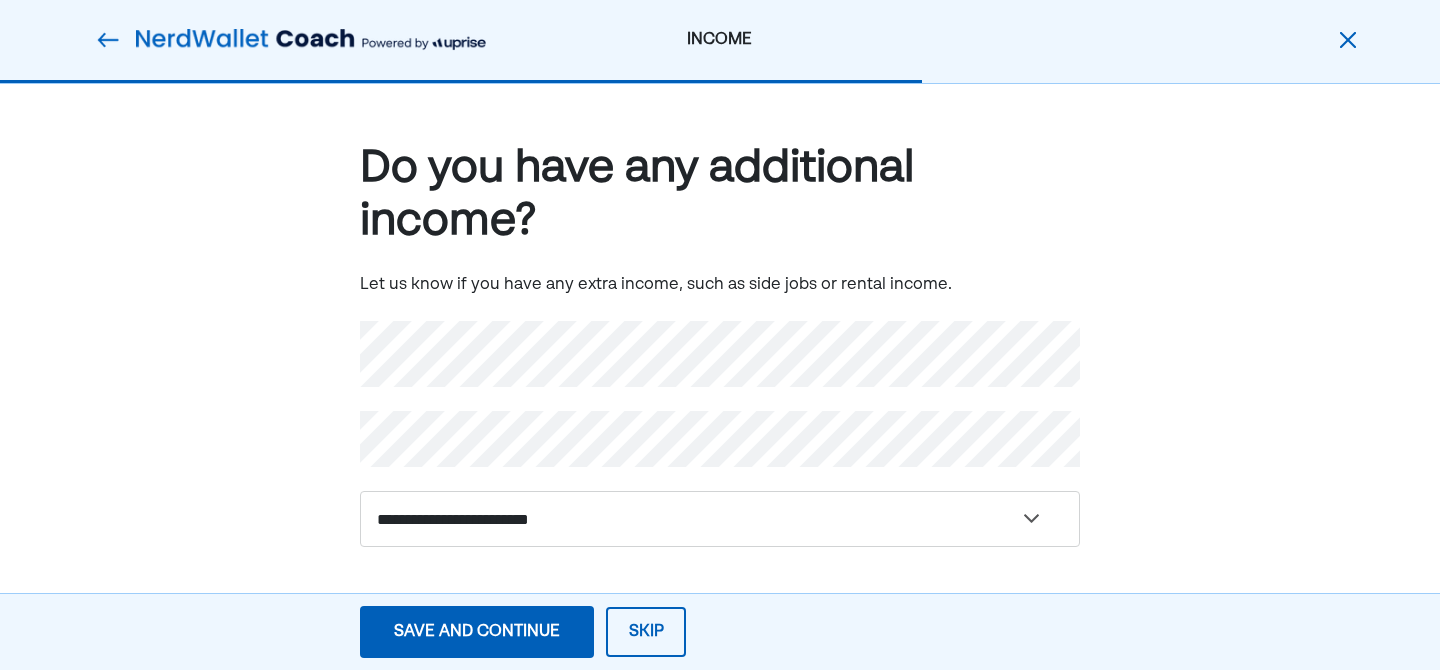 click on "Save and continue" at bounding box center [477, 632] 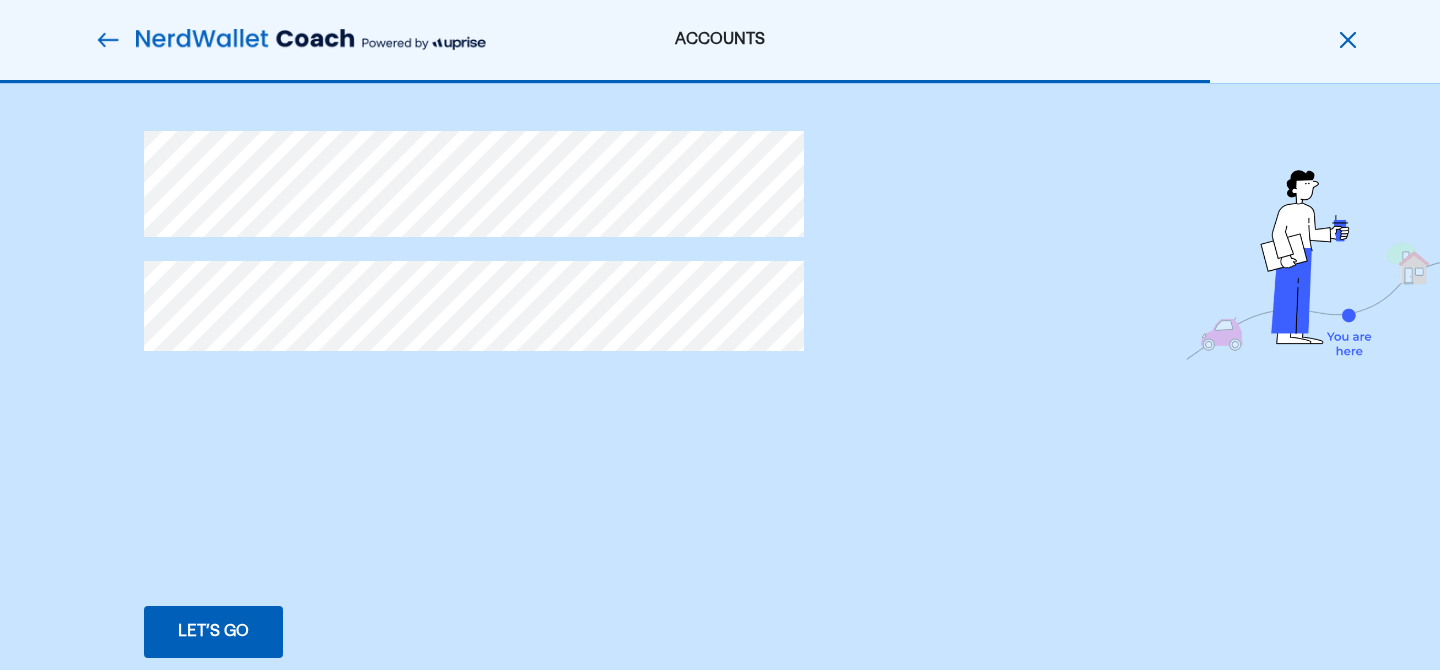 click on "Let’s go" at bounding box center [213, 632] 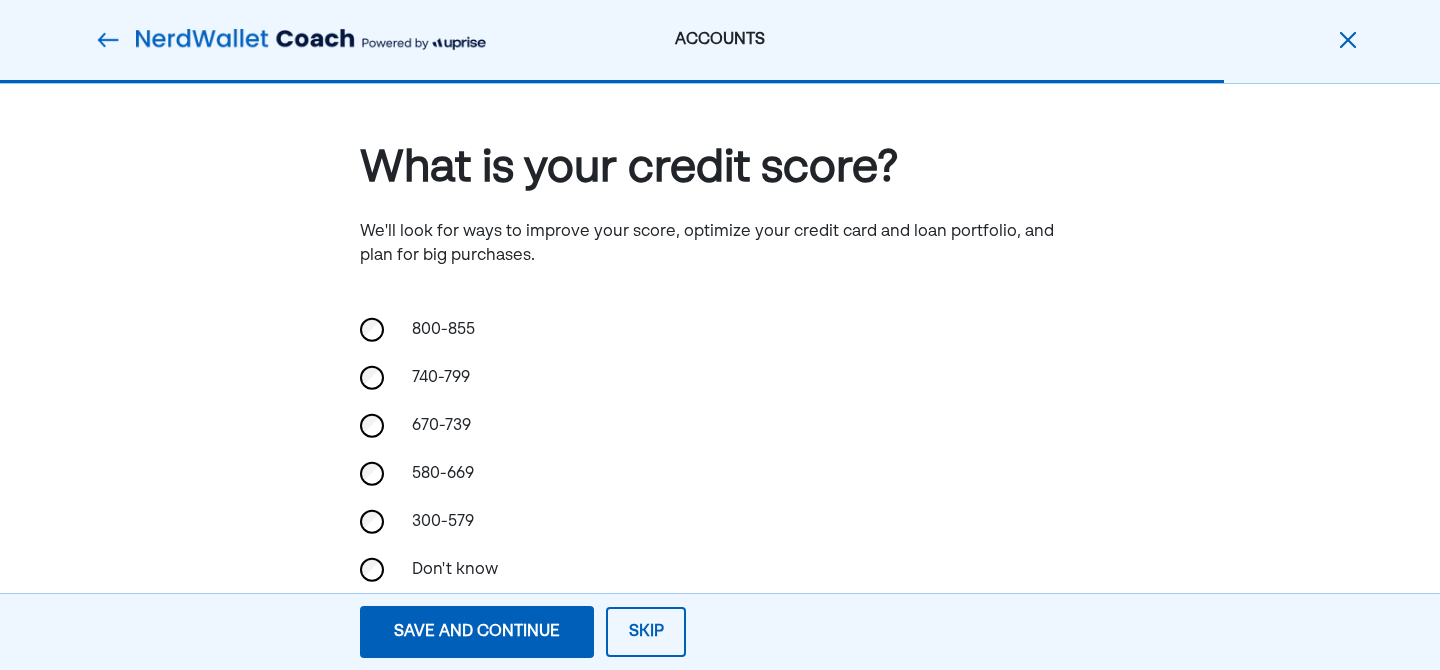 scroll, scrollTop: 54, scrollLeft: 0, axis: vertical 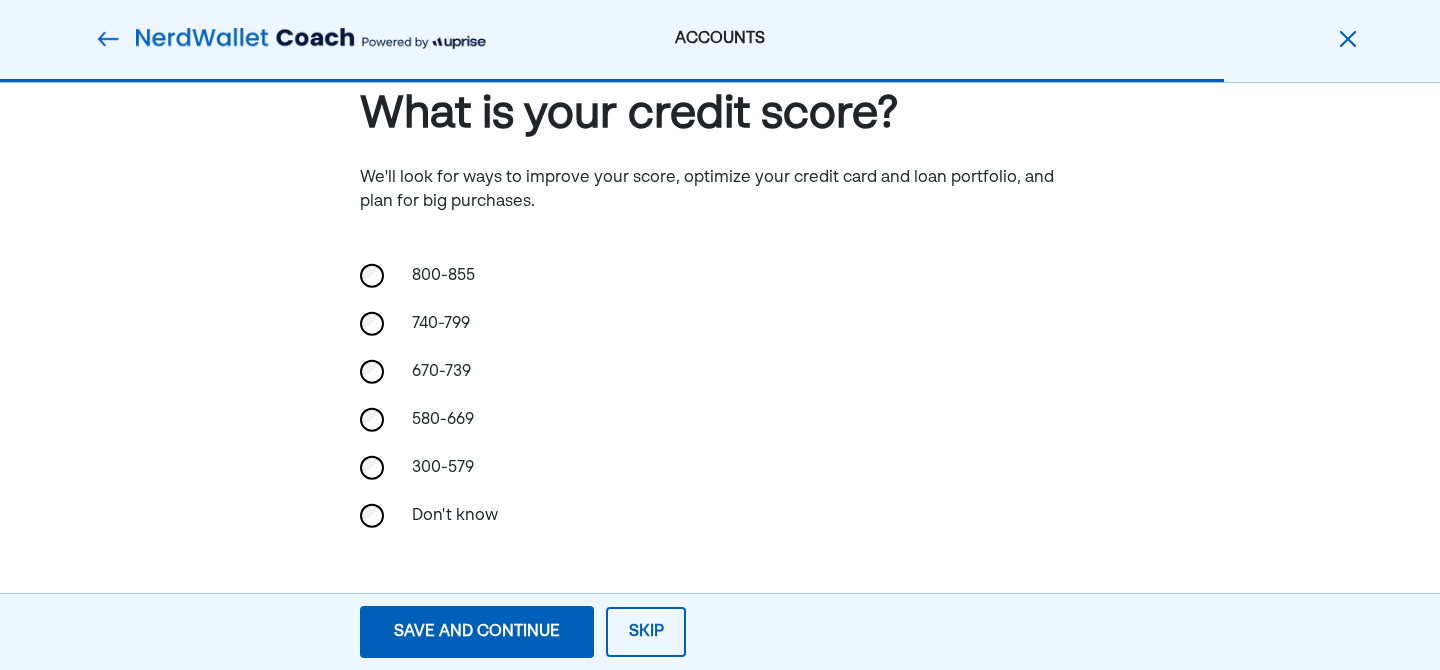 click on "Save and continue" at bounding box center (477, 632) 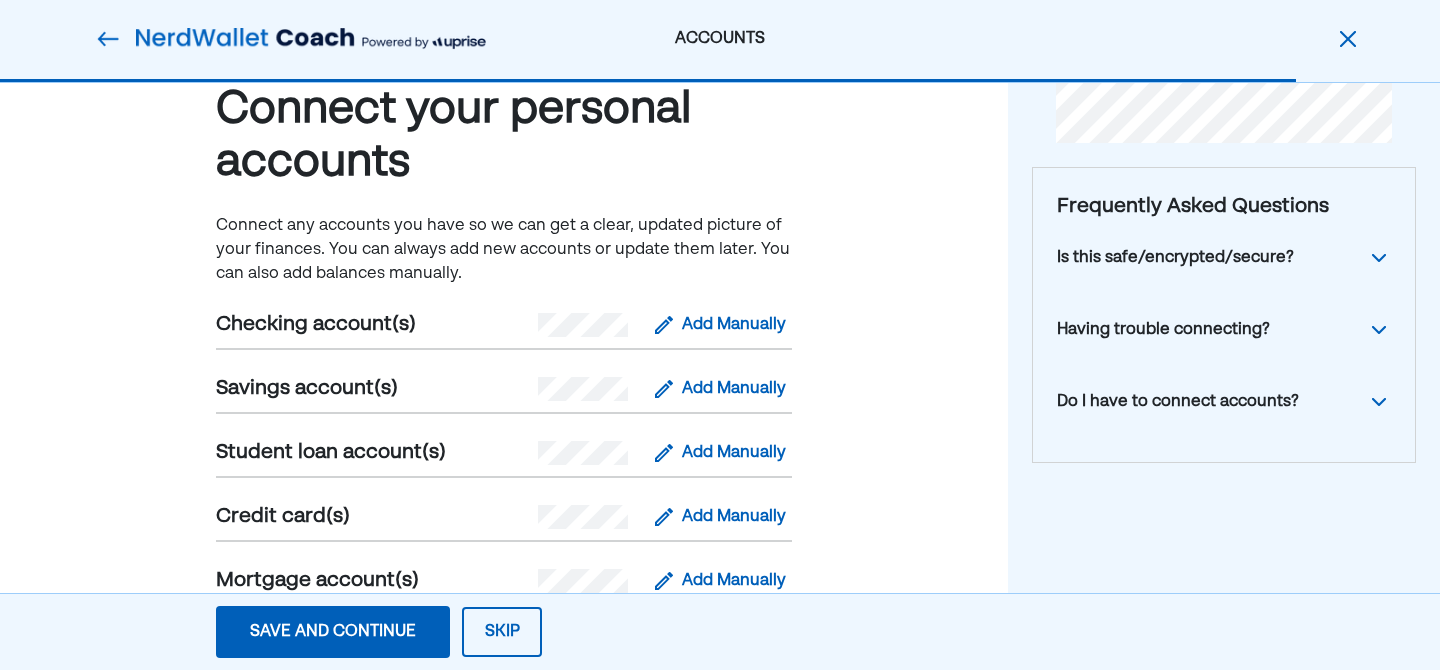 scroll, scrollTop: 56, scrollLeft: 0, axis: vertical 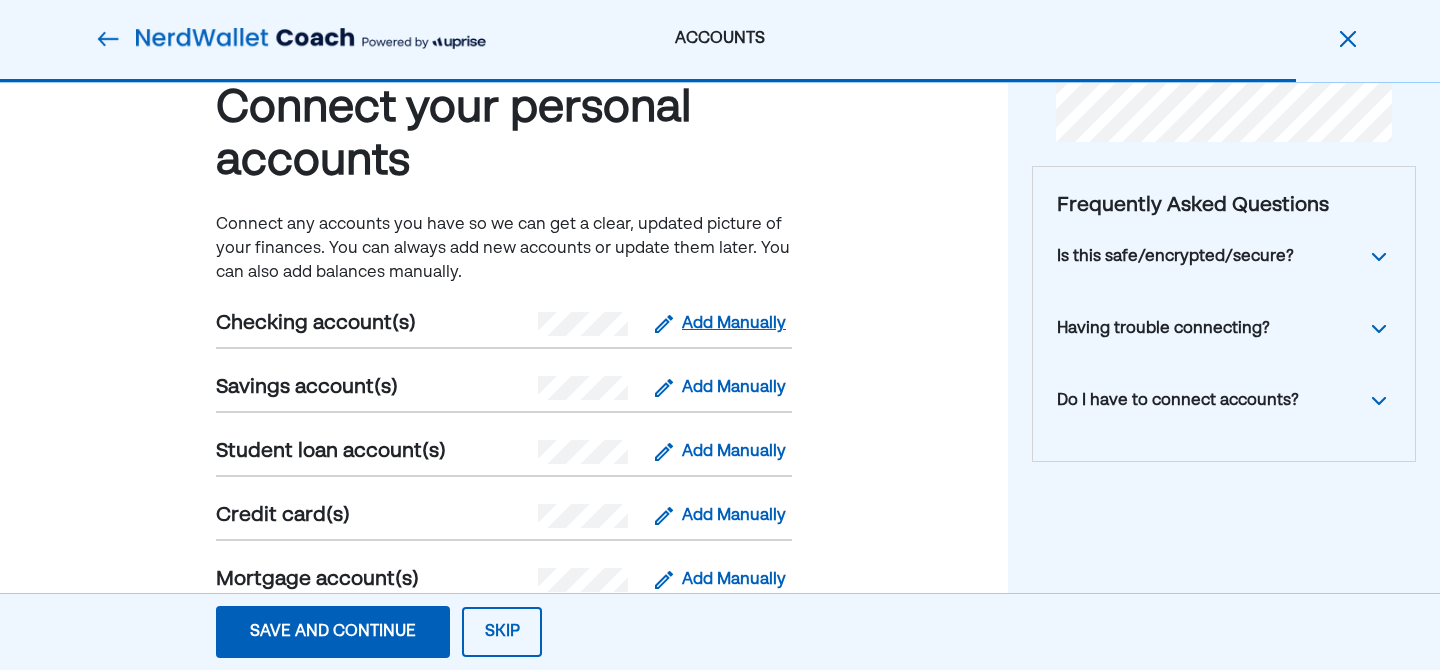 click on "Add Manually" at bounding box center [734, 324] 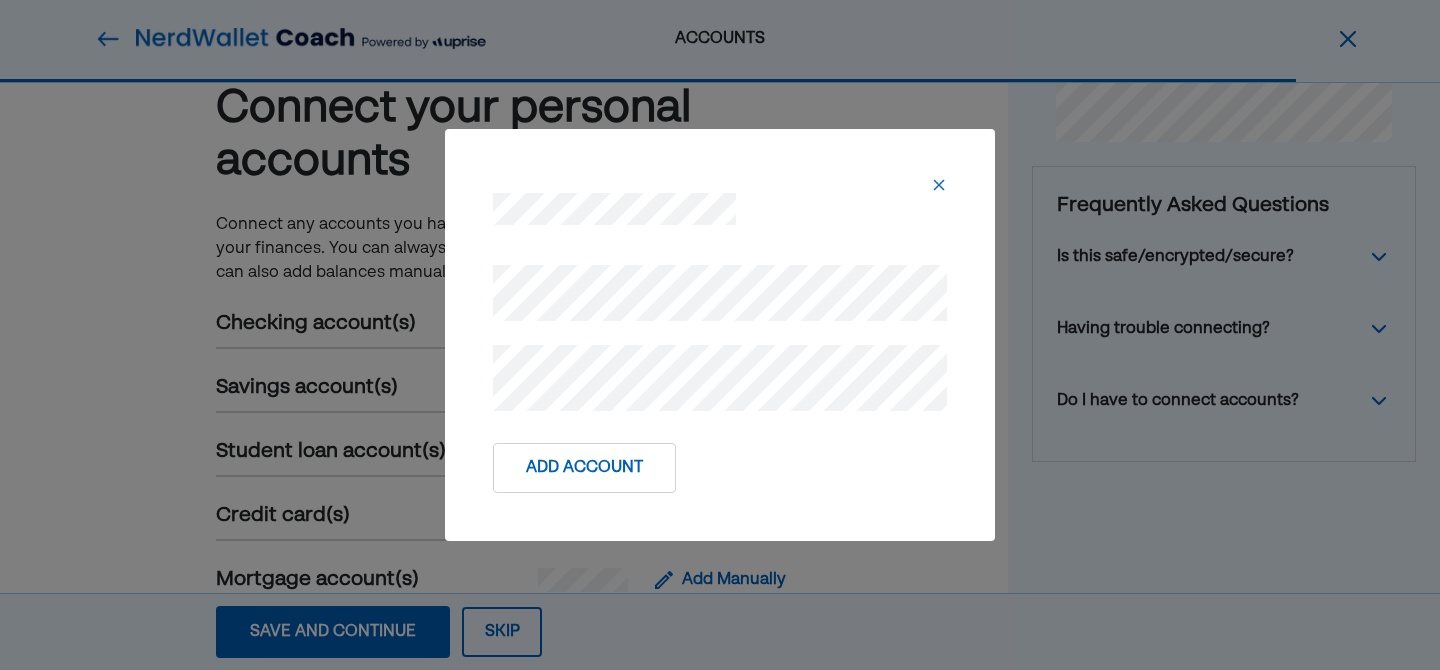 click on "Add Account" at bounding box center [584, 468] 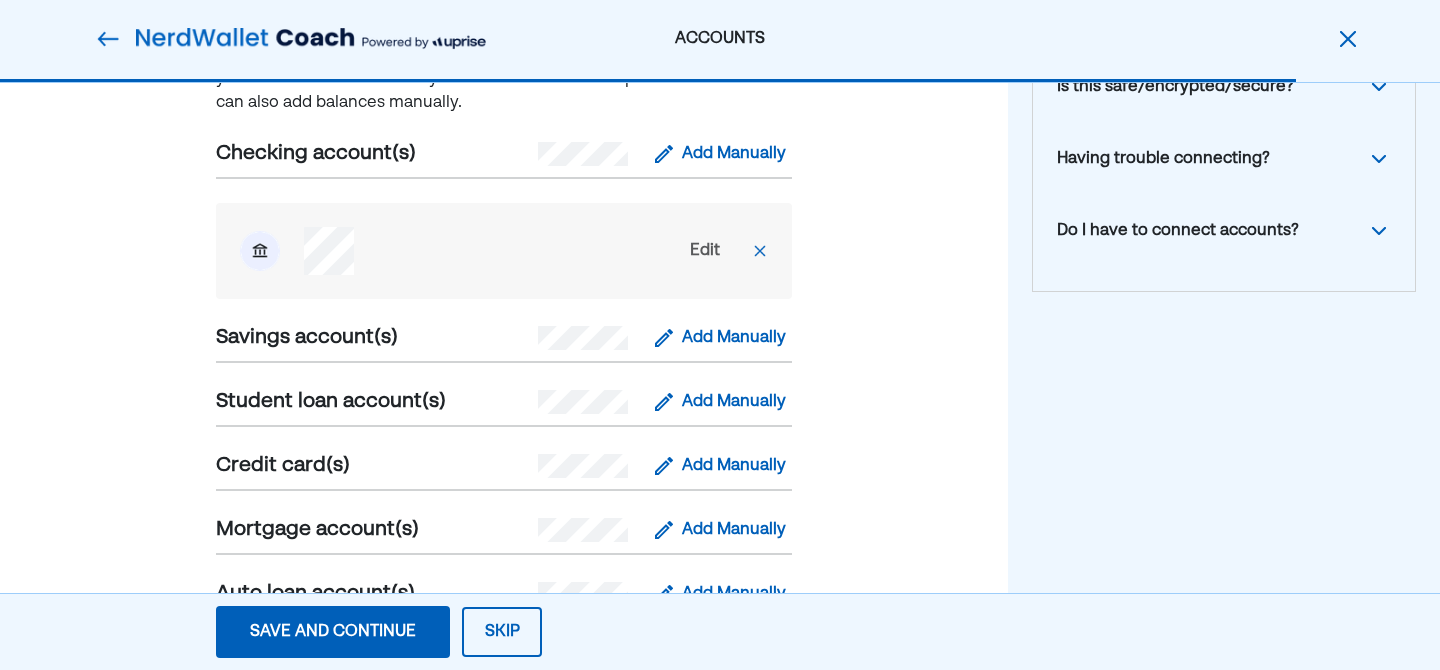 scroll, scrollTop: 225, scrollLeft: 0, axis: vertical 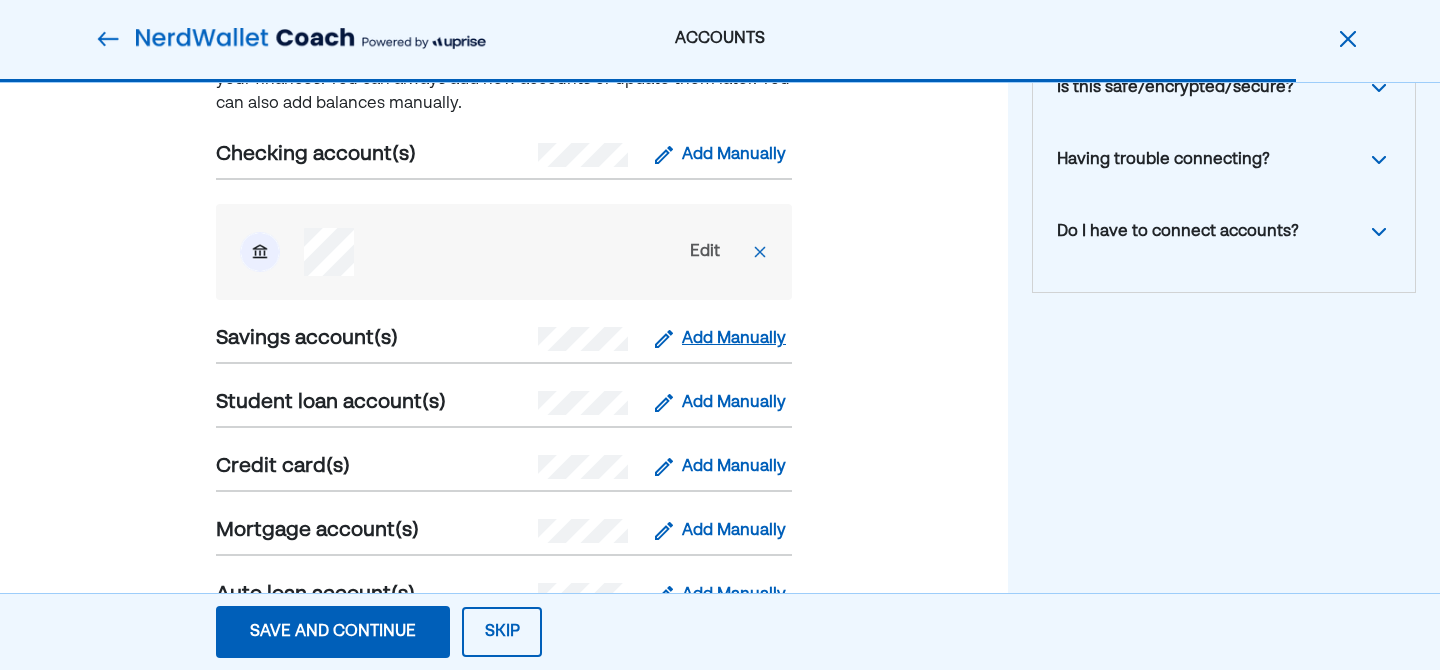 click on "Add Manually" at bounding box center (734, 339) 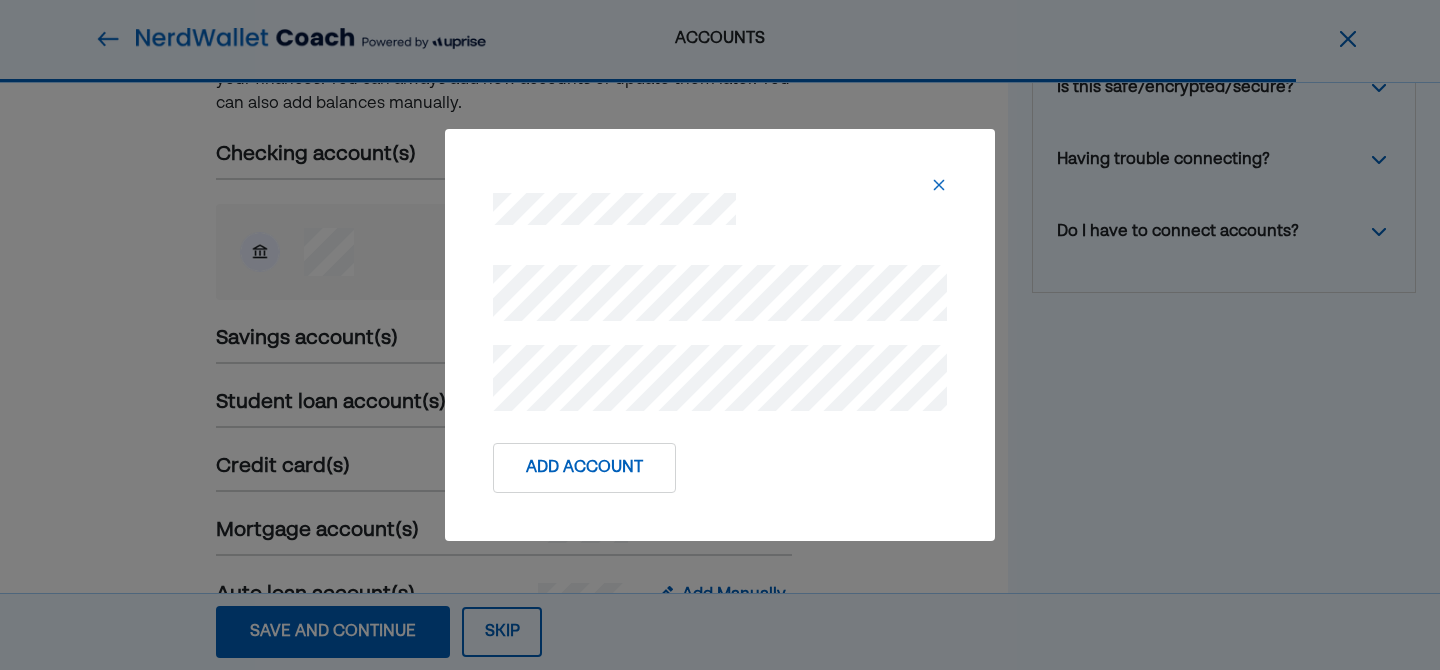 click on "Add Account" at bounding box center (584, 468) 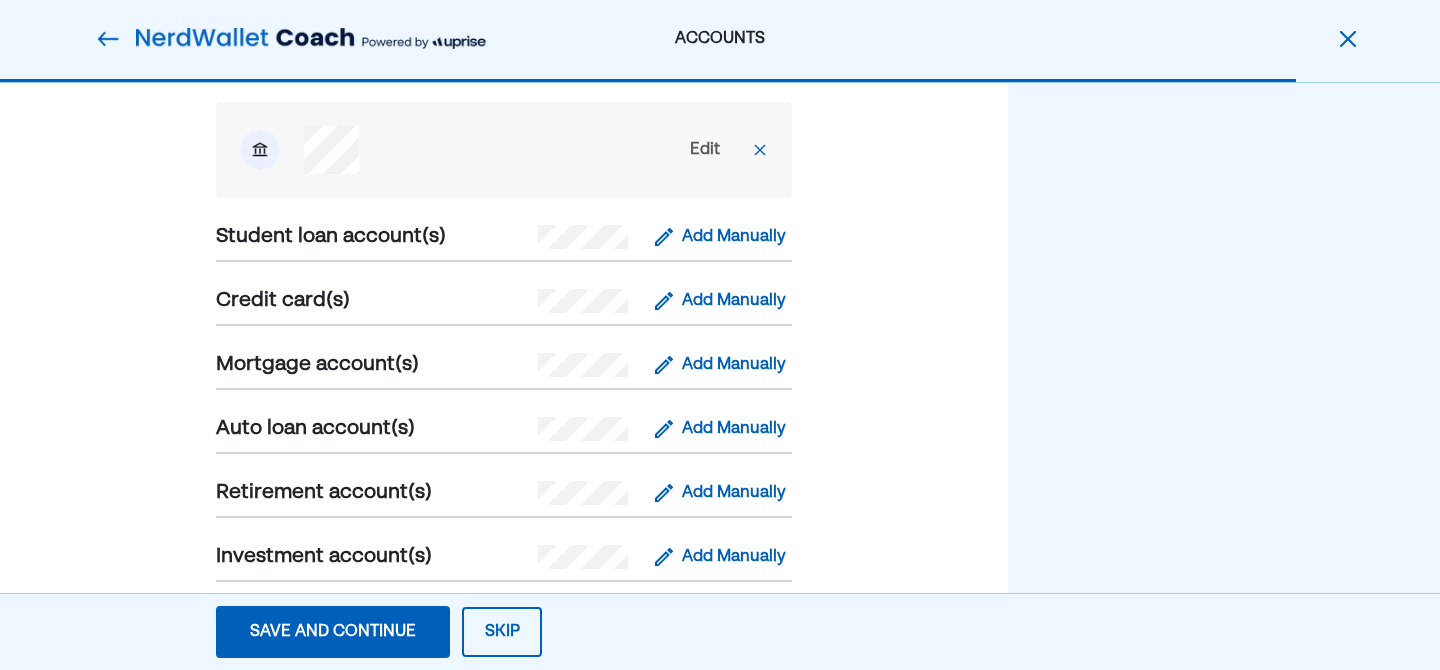 scroll, scrollTop: 513, scrollLeft: 0, axis: vertical 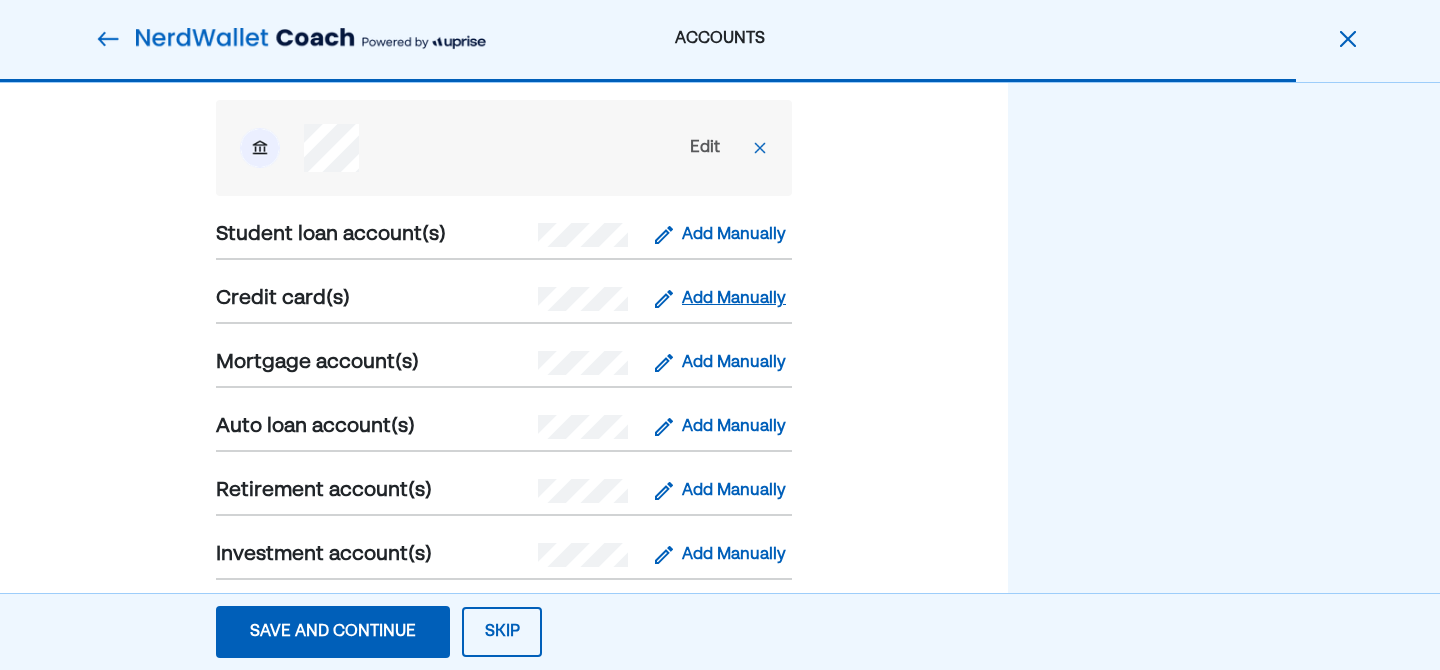 click on "Add Manually" at bounding box center [734, 299] 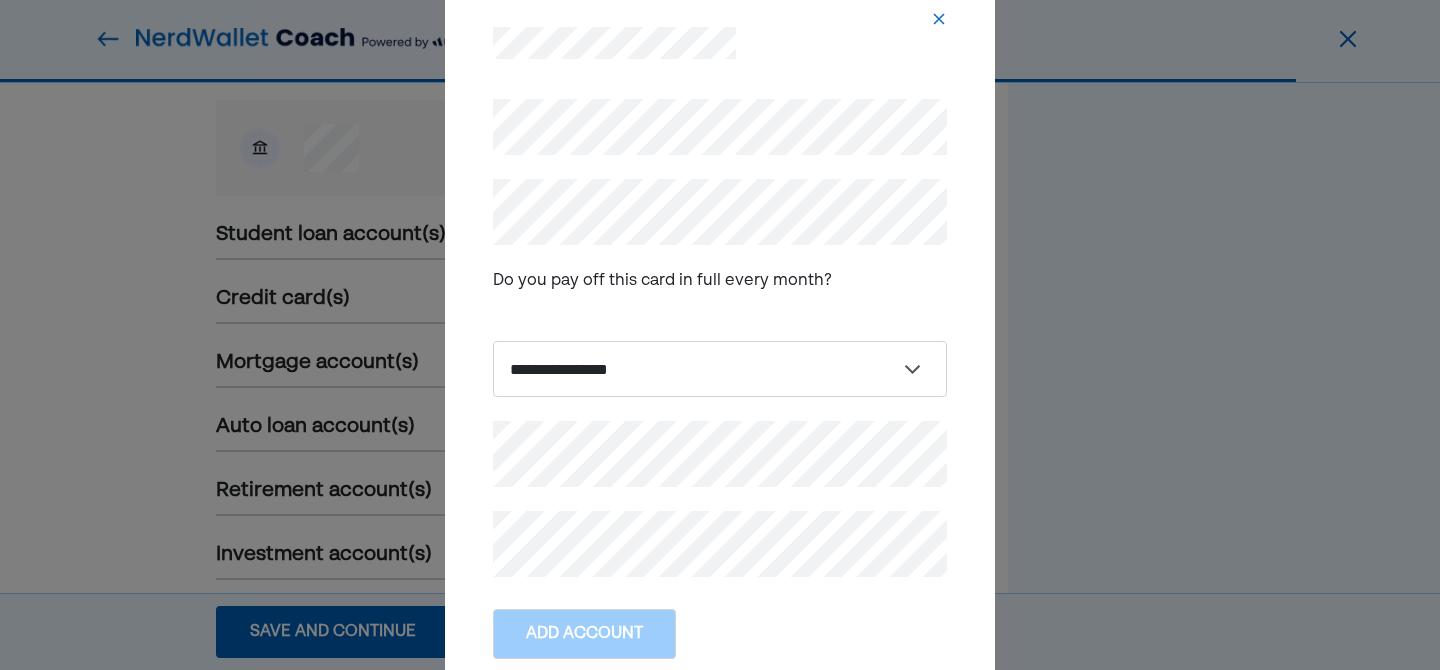 scroll, scrollTop: 455, scrollLeft: 0, axis: vertical 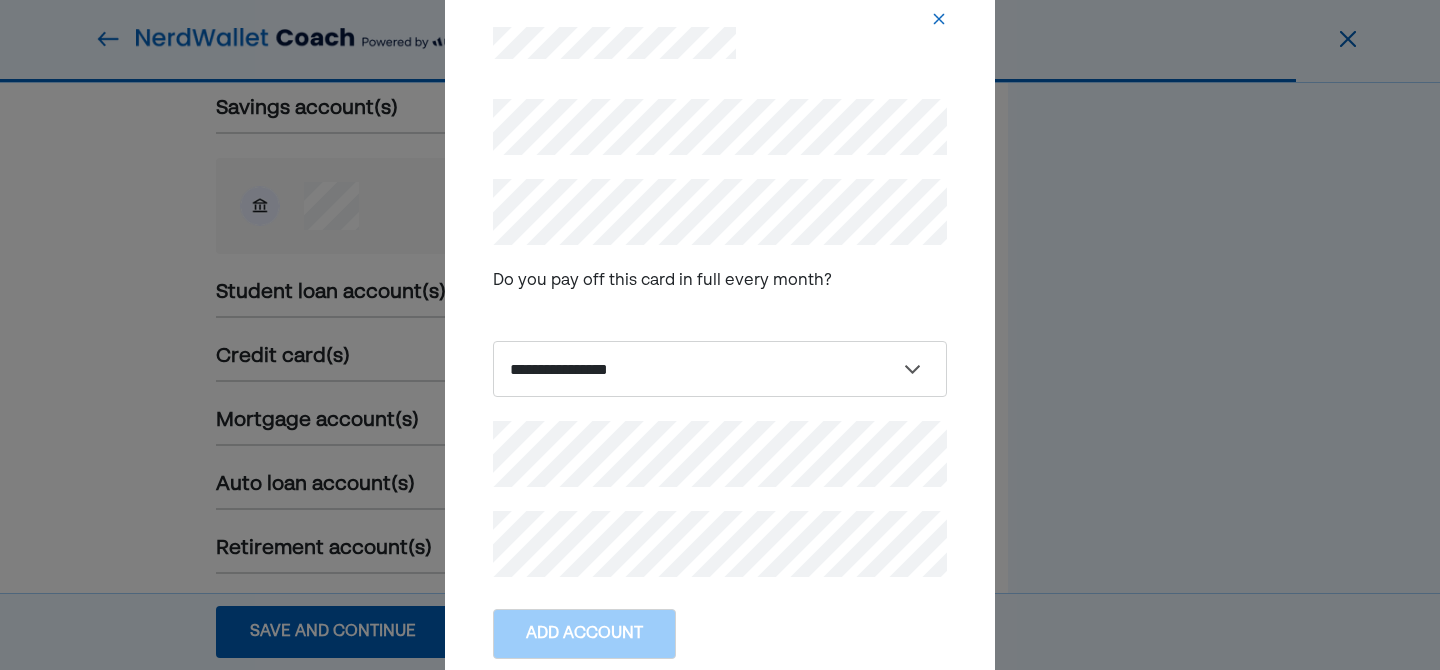 click on "**********" at bounding box center [720, 338] 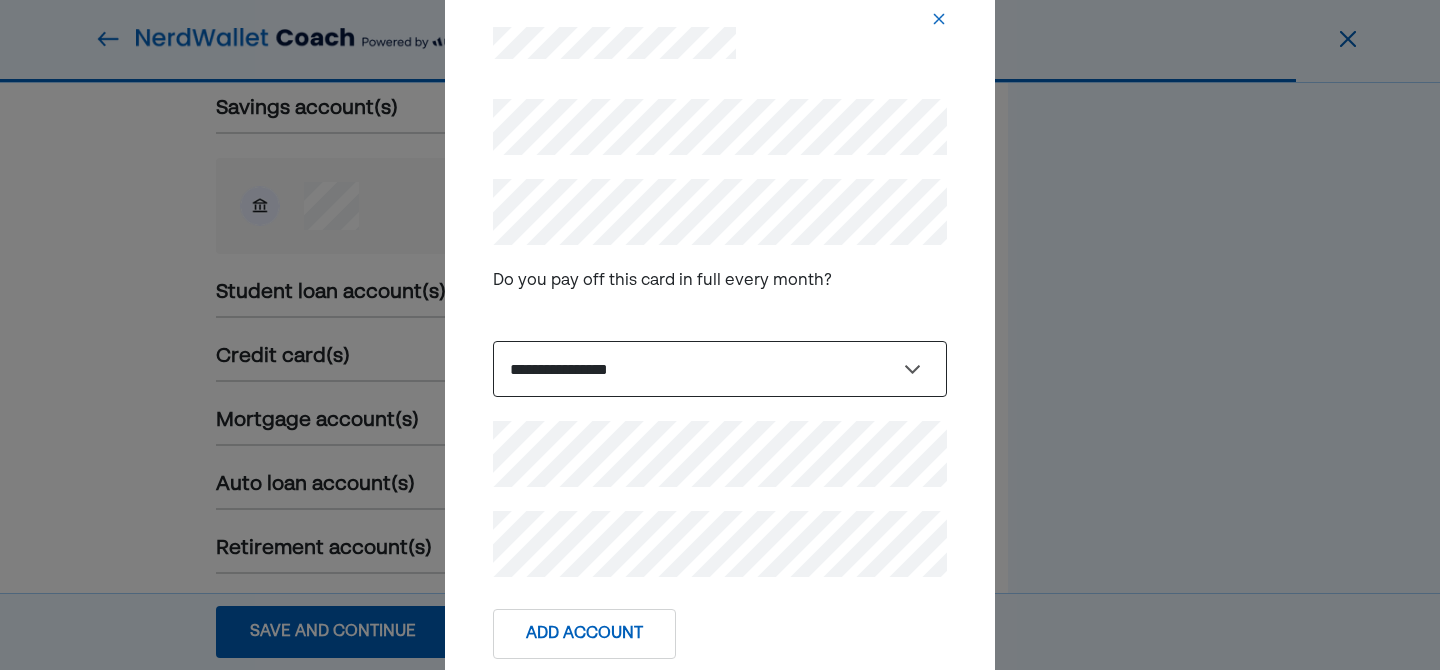 click on "**********" at bounding box center (720, 369) 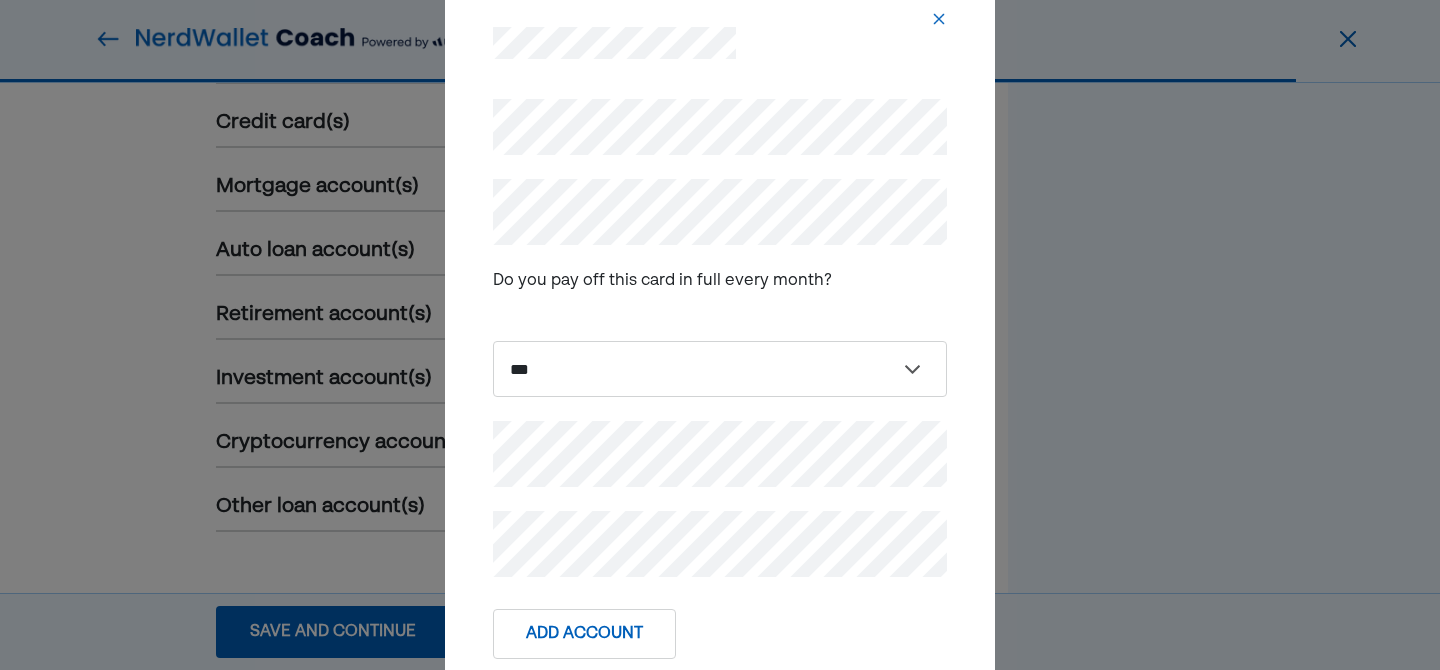 scroll, scrollTop: 695, scrollLeft: 0, axis: vertical 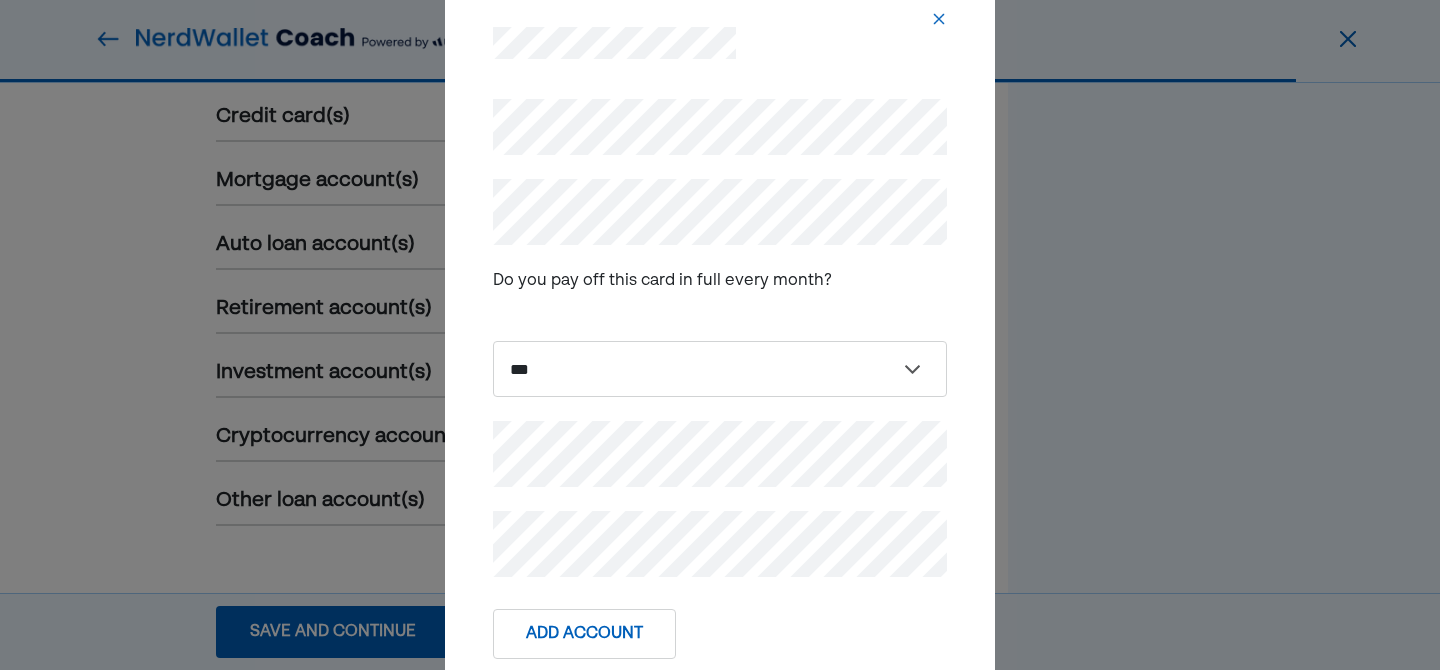 click on "Add Account" at bounding box center (584, 634) 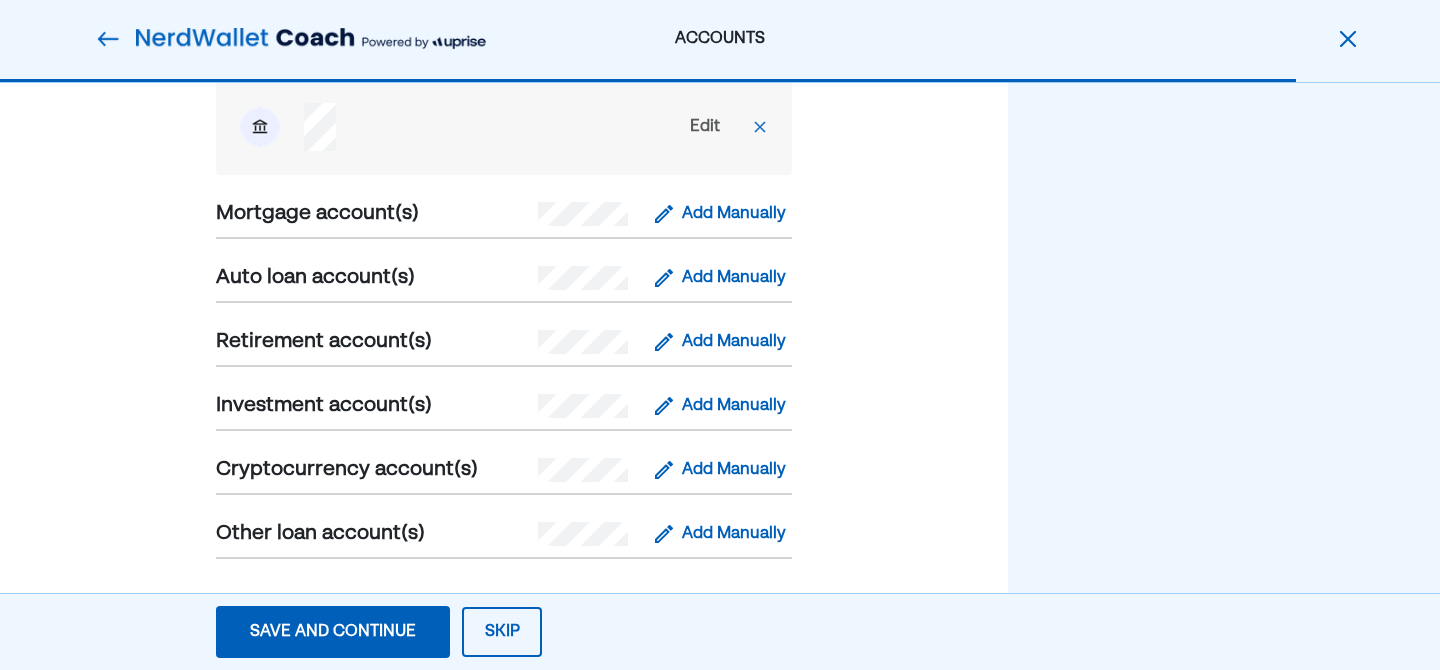scroll, scrollTop: 815, scrollLeft: 0, axis: vertical 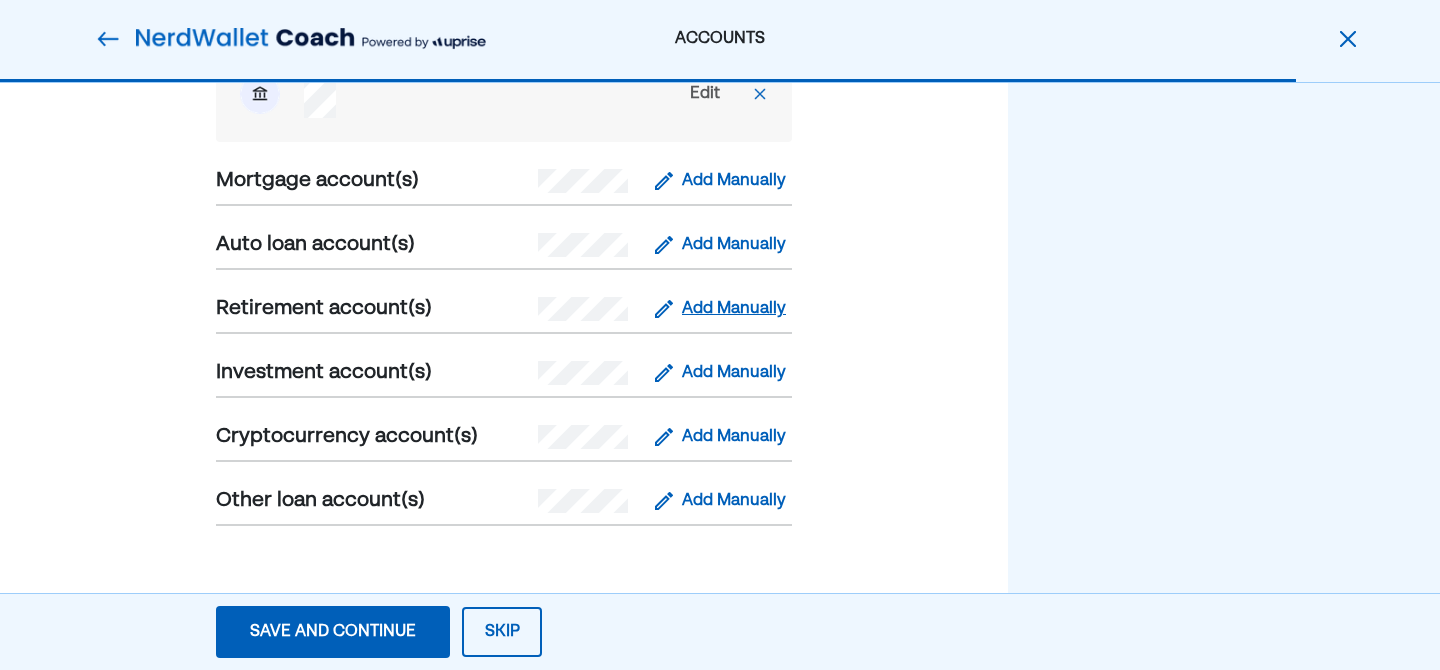 click on "Add Manually" at bounding box center [734, 309] 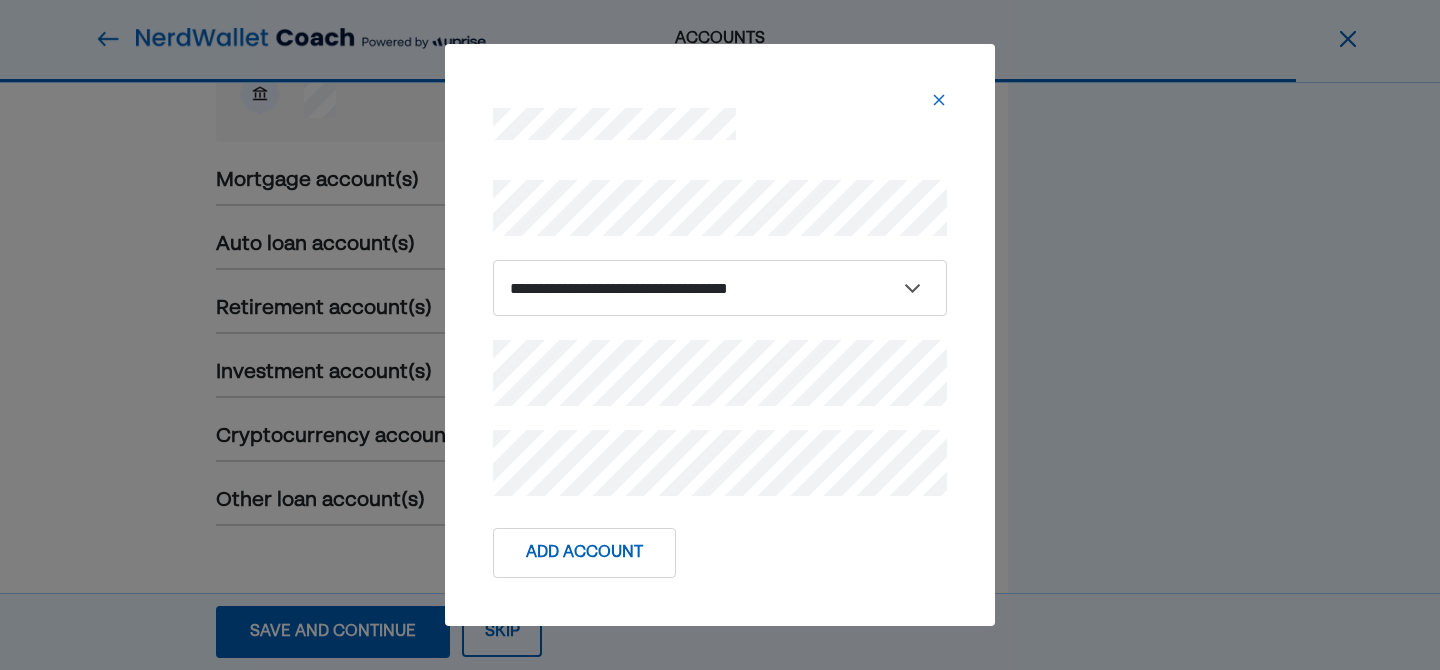 click on "**********" at bounding box center [720, 338] 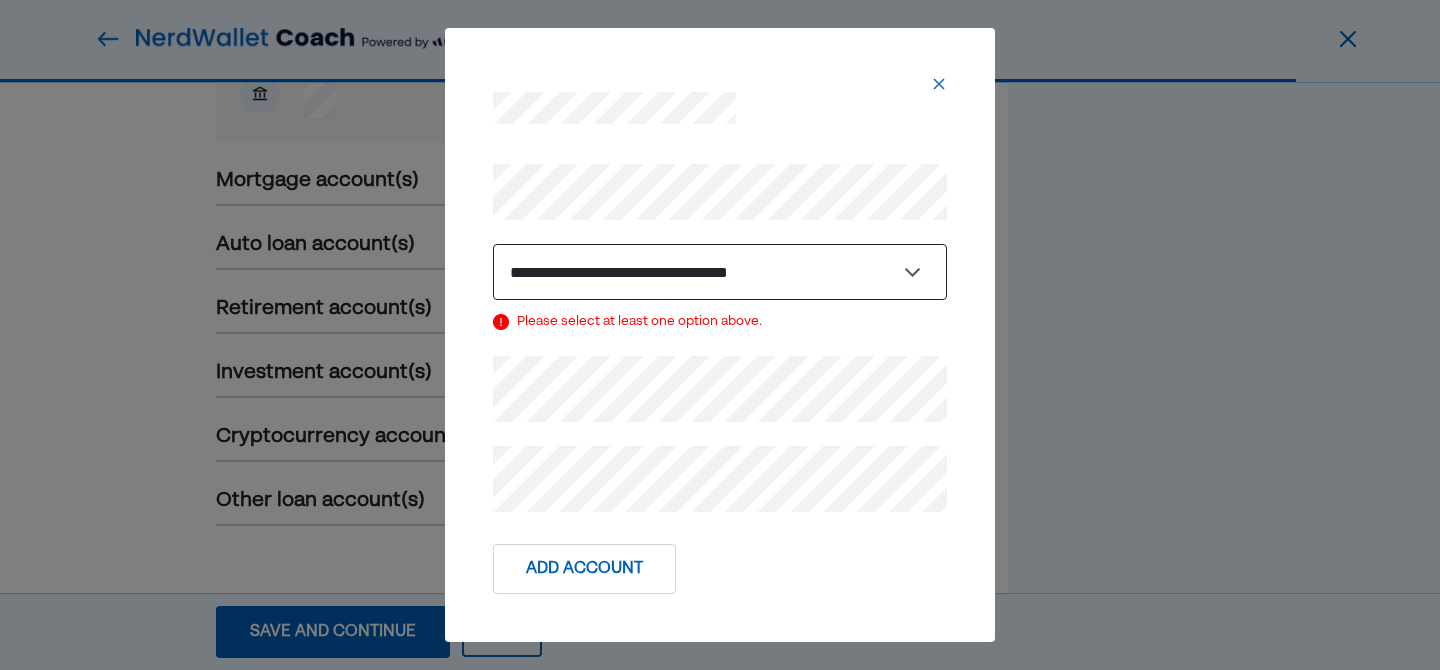 click on "**********" at bounding box center [720, 272] 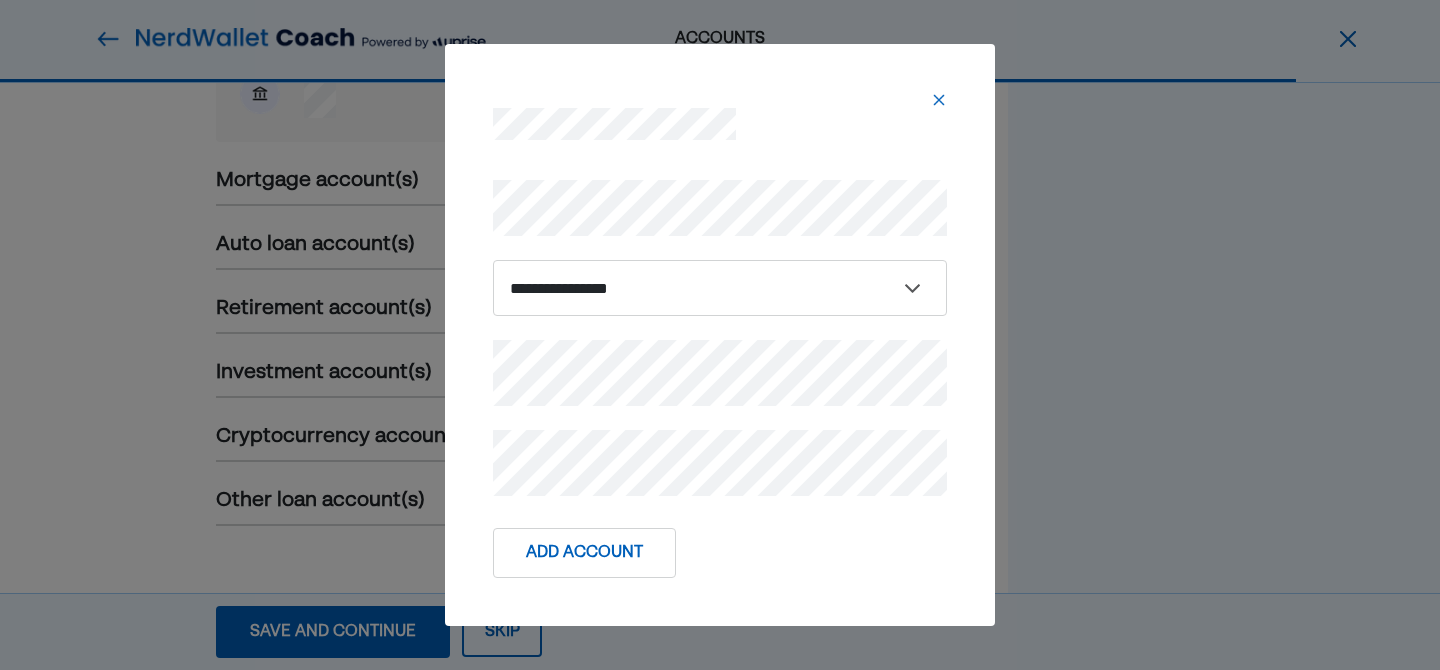 click on "Add Account" at bounding box center (584, 553) 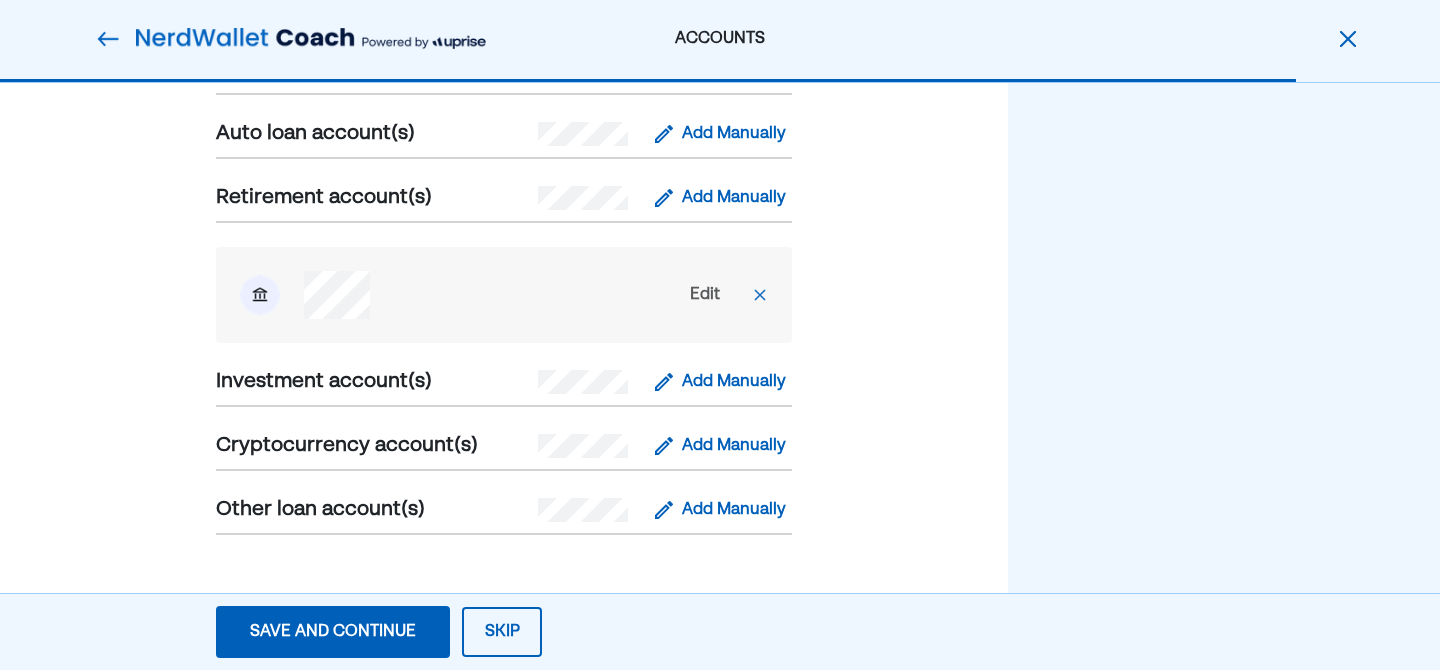 scroll, scrollTop: 935, scrollLeft: 0, axis: vertical 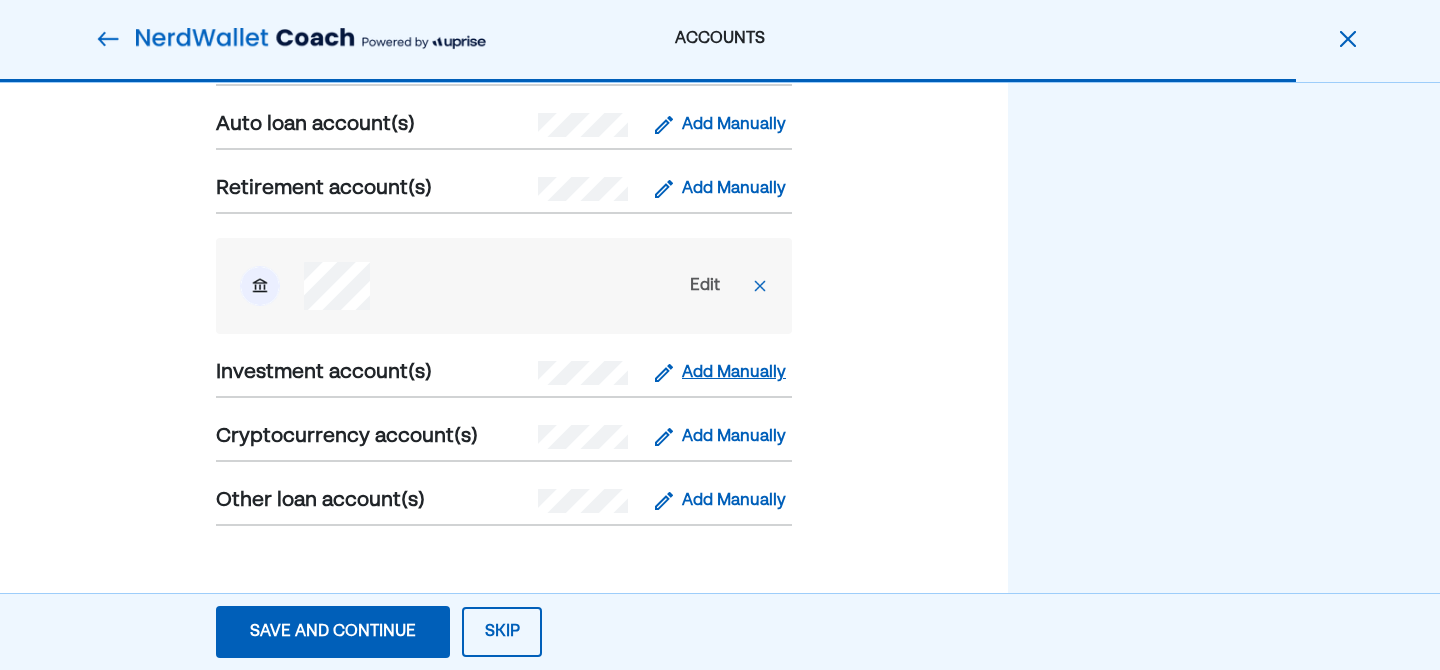 click on "Add Manually" at bounding box center (734, 373) 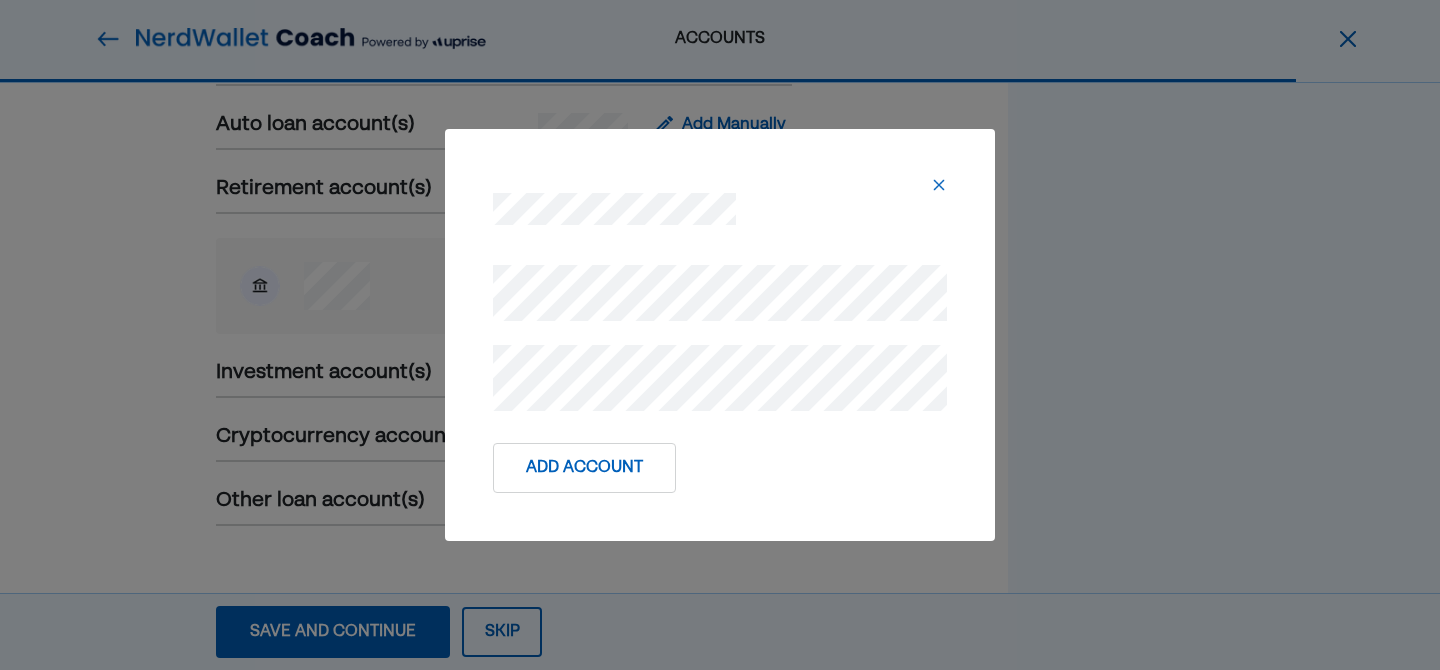 click on "Add Account" at bounding box center (584, 468) 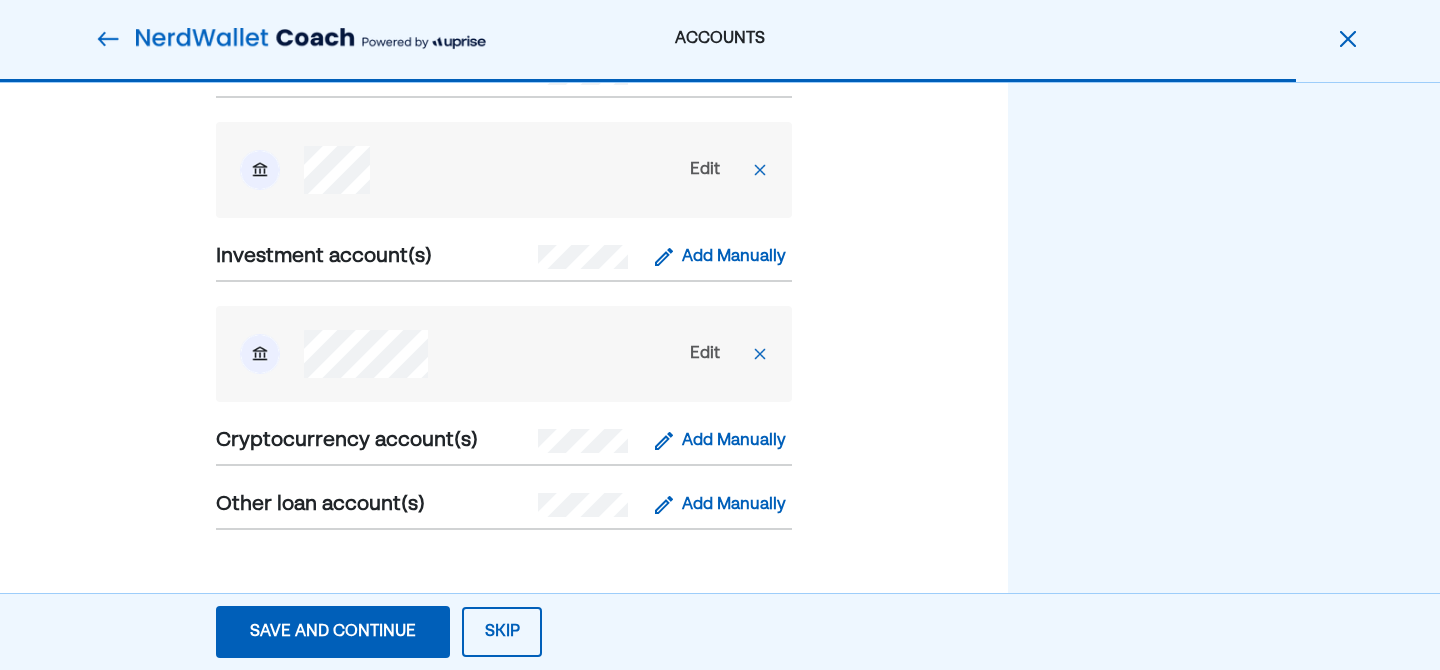 scroll, scrollTop: 1055, scrollLeft: 0, axis: vertical 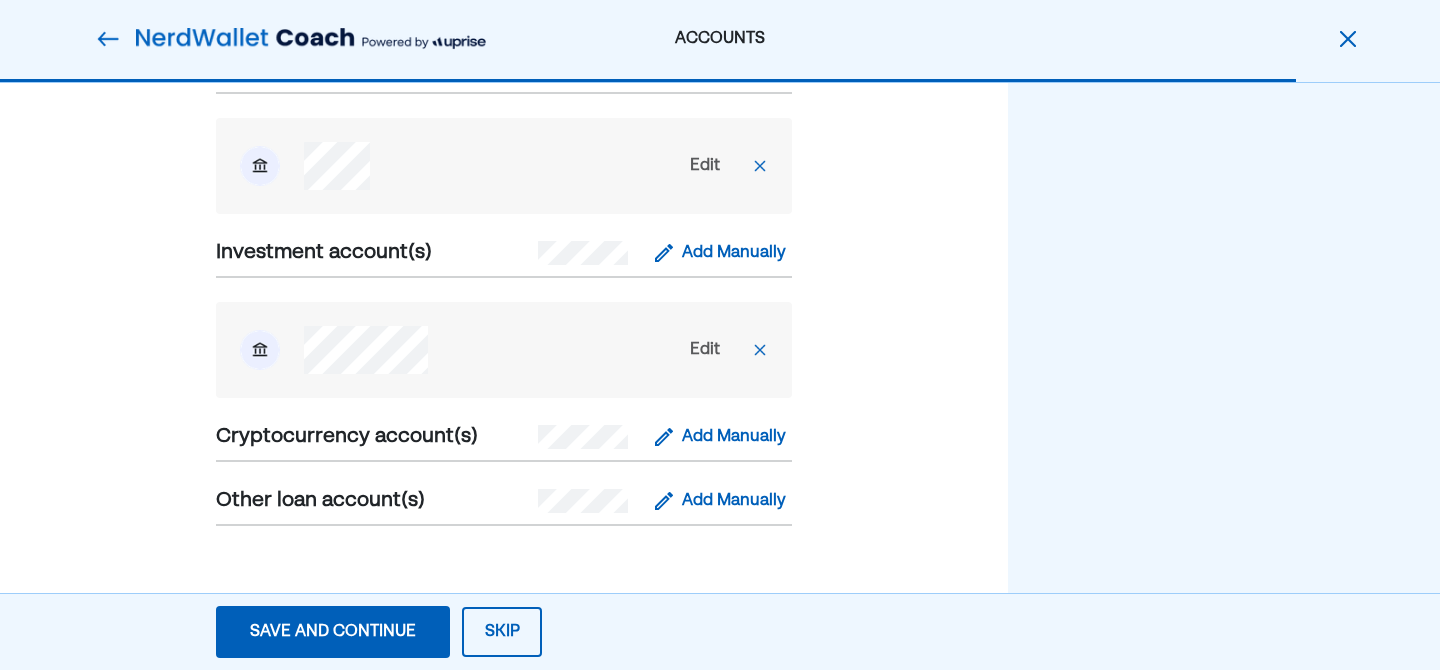 click on "Save and continue" at bounding box center (333, 632) 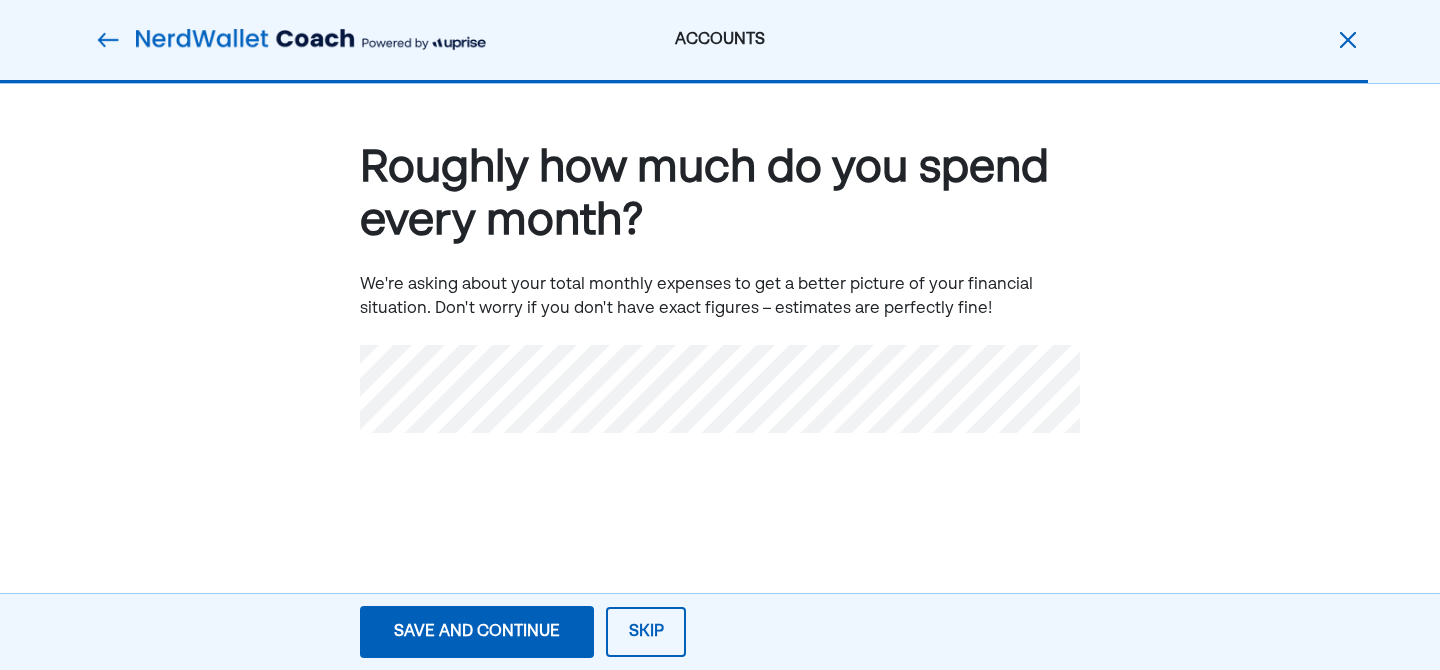 scroll, scrollTop: 0, scrollLeft: 0, axis: both 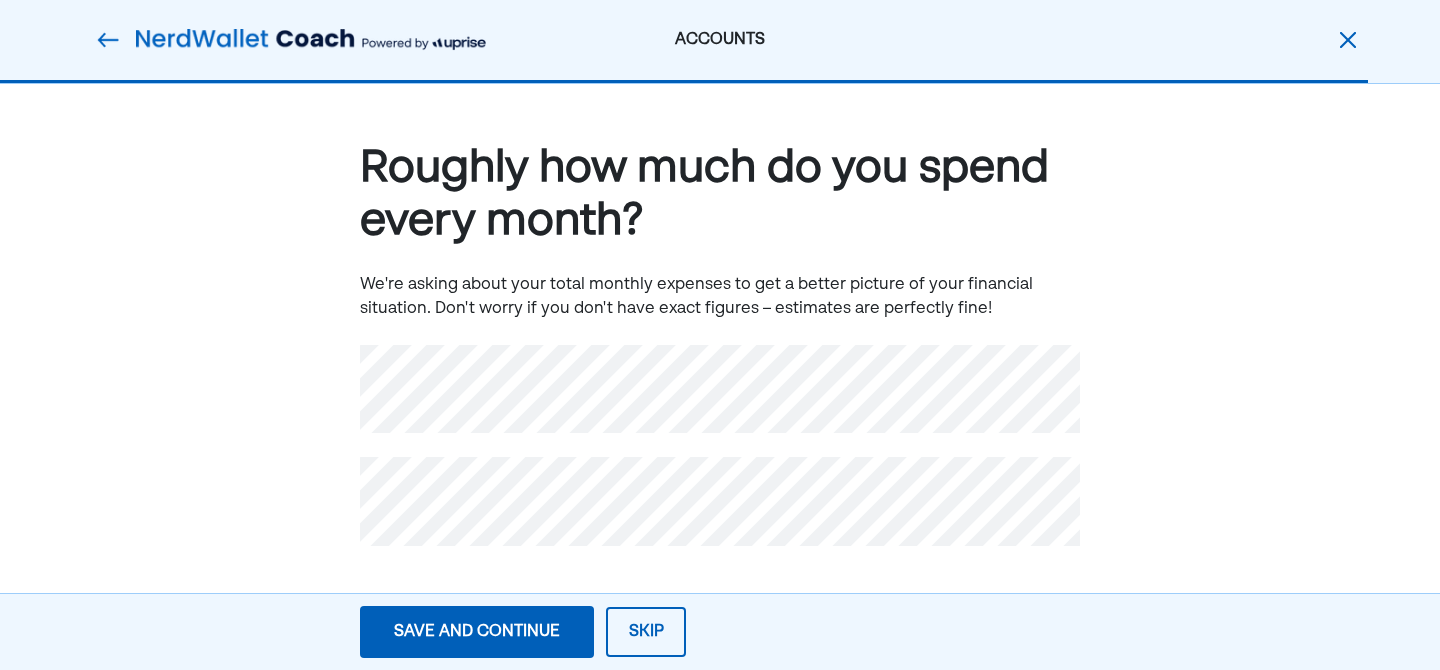 click on "Roughly how much do you spend every month? We're asking about your total monthly expenses to get a better picture of your financial situation. Don't worry if you don't have exact figures – estimates are perfectly fine!" at bounding box center [720, 375] 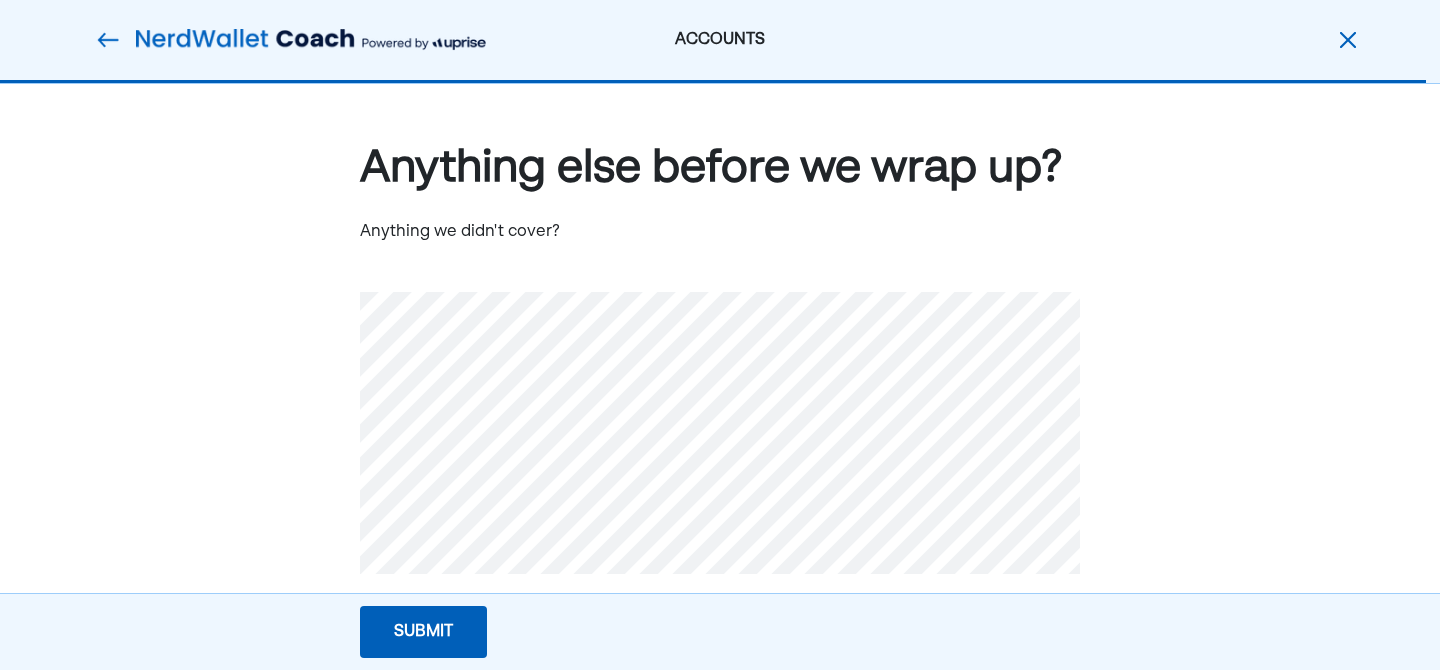 scroll, scrollTop: 24, scrollLeft: 0, axis: vertical 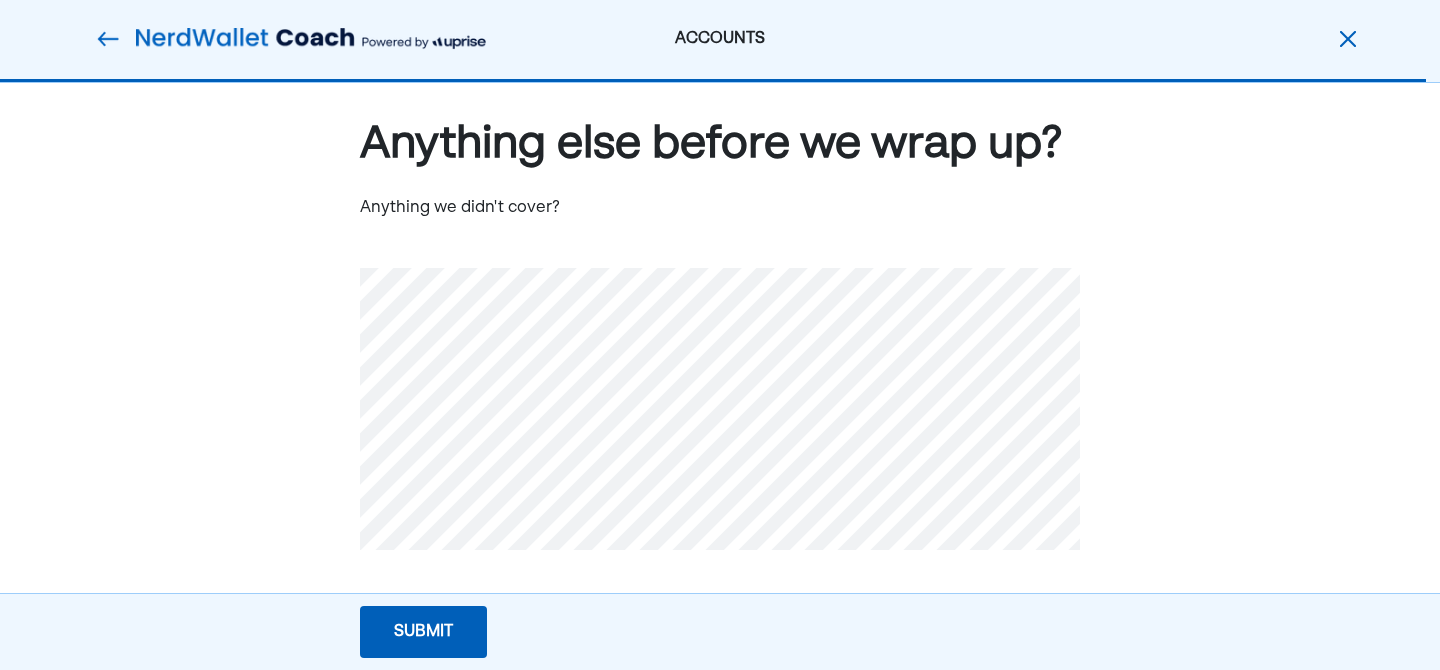 click on "Submit Submit Submit" at bounding box center [423, 632] 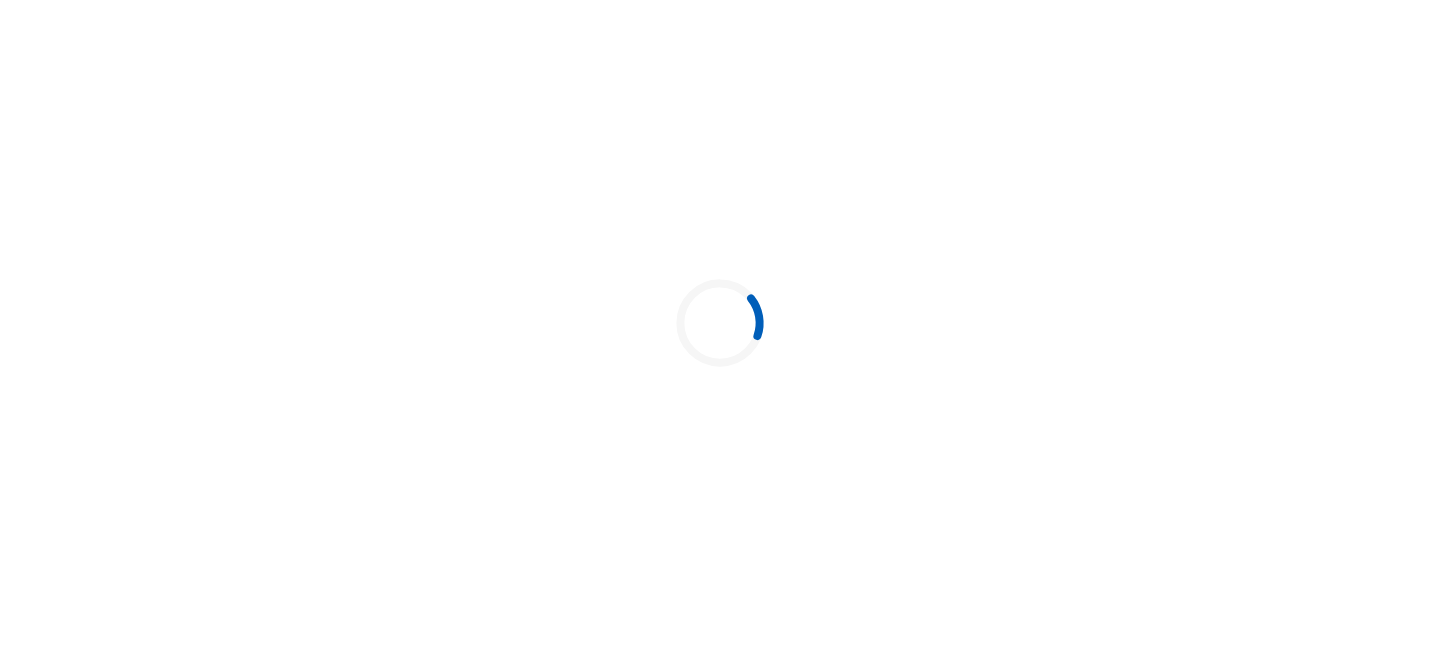 scroll, scrollTop: 0, scrollLeft: 0, axis: both 